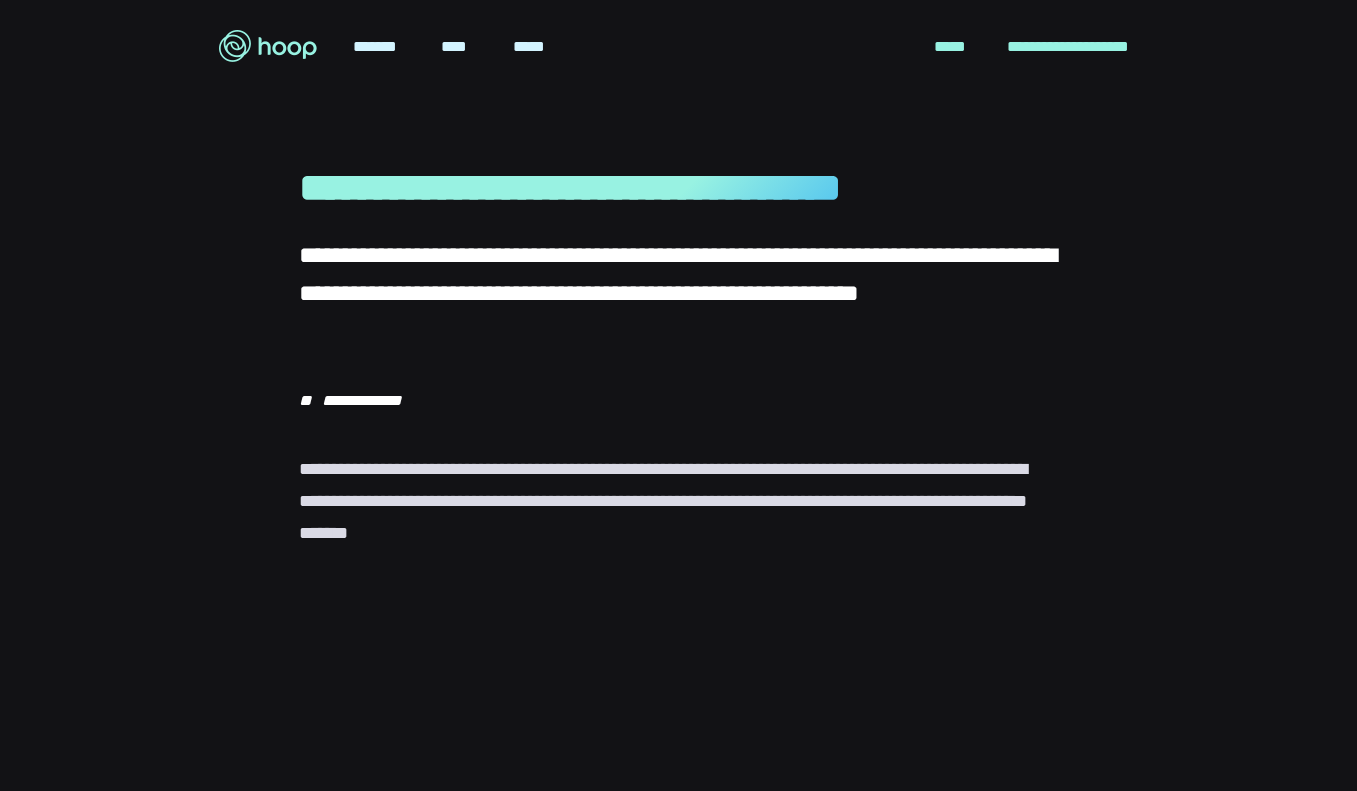 scroll, scrollTop: 0, scrollLeft: 0, axis: both 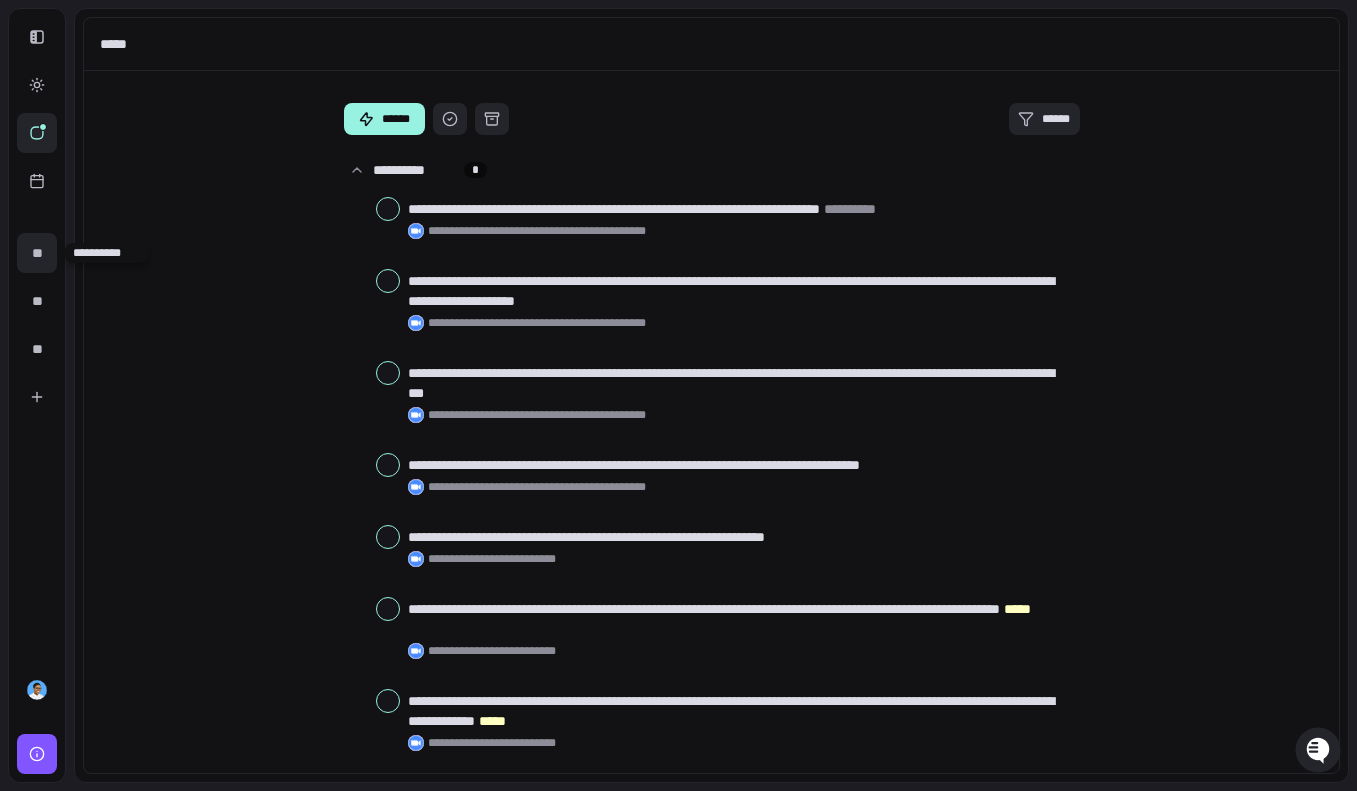 click on "**" at bounding box center (37, 253) 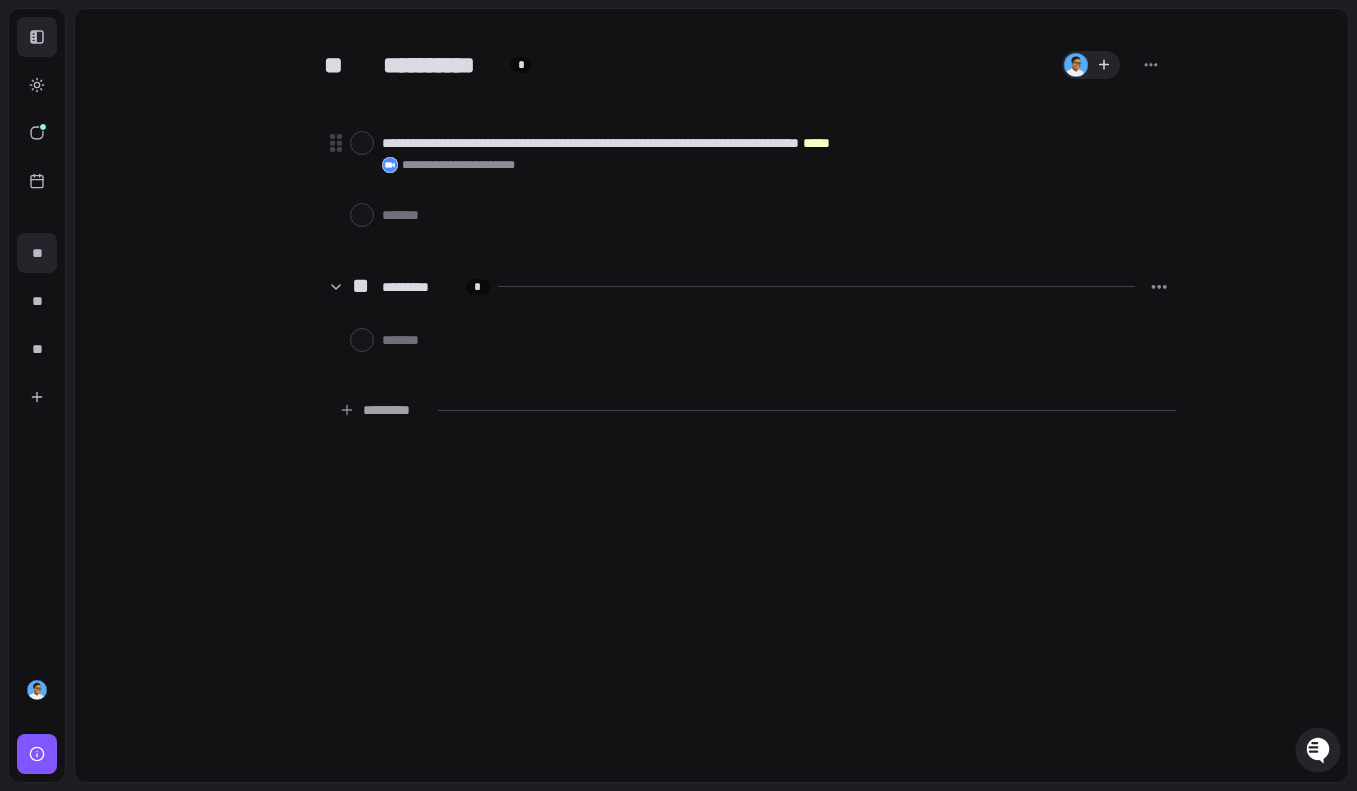 click at bounding box center (37, 37) 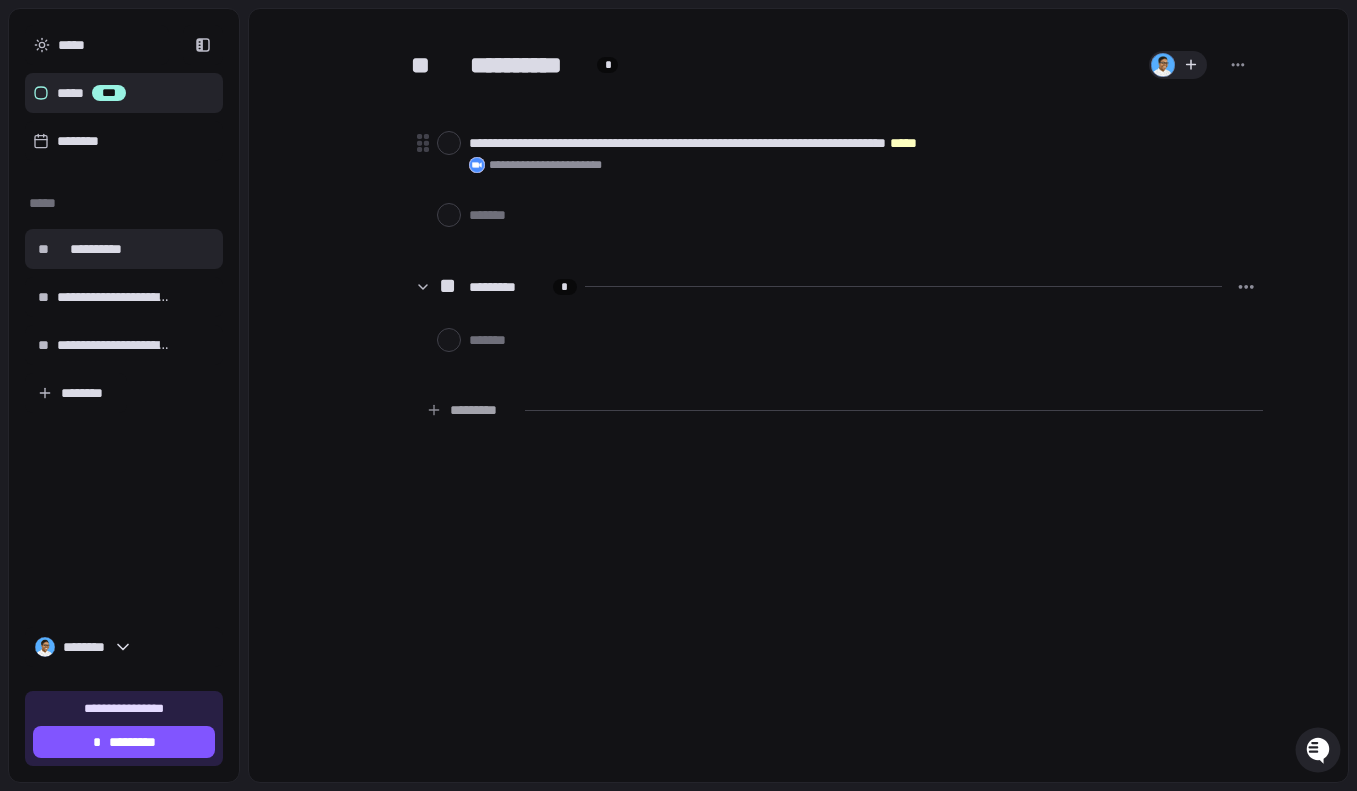 click on "***** ***" at bounding box center (124, 93) 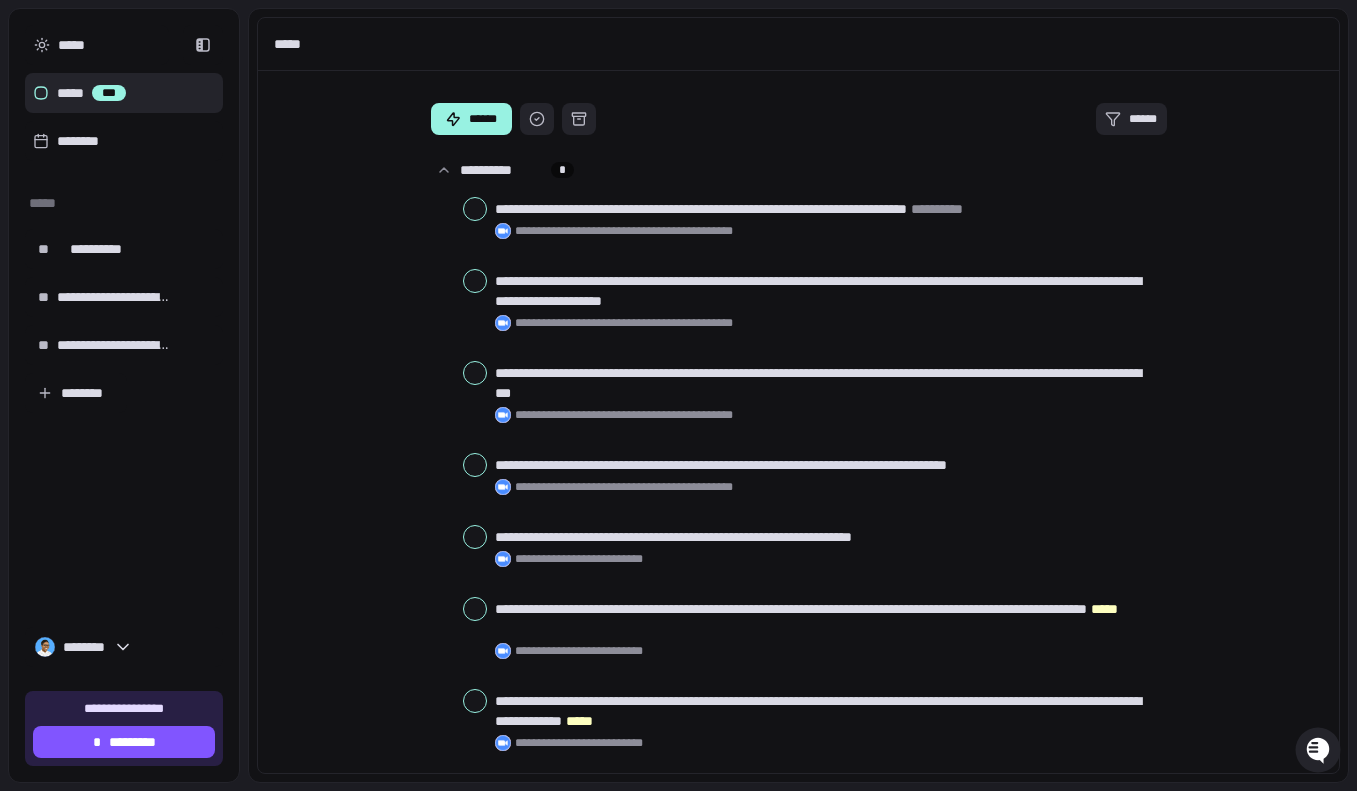 click on "***** ***" at bounding box center [124, 93] 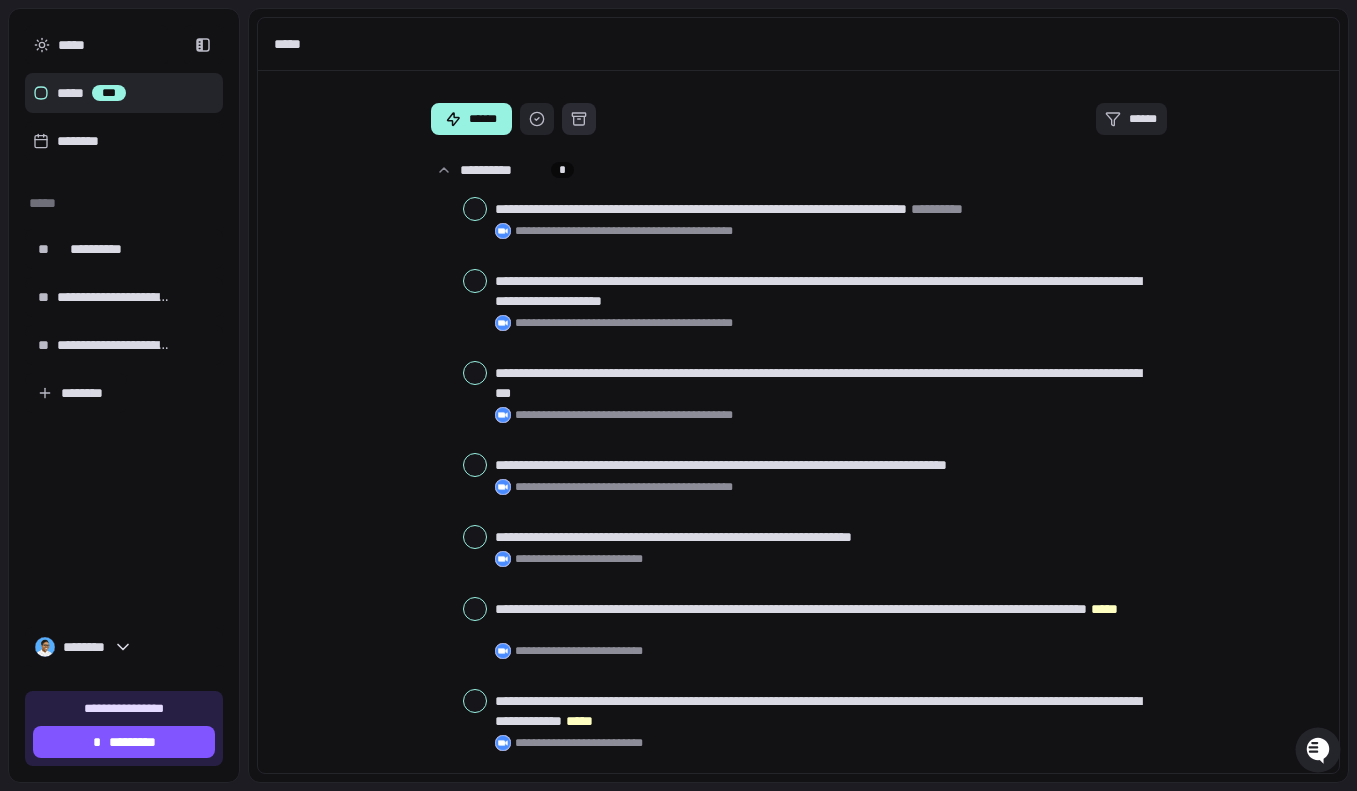 click at bounding box center (579, 119) 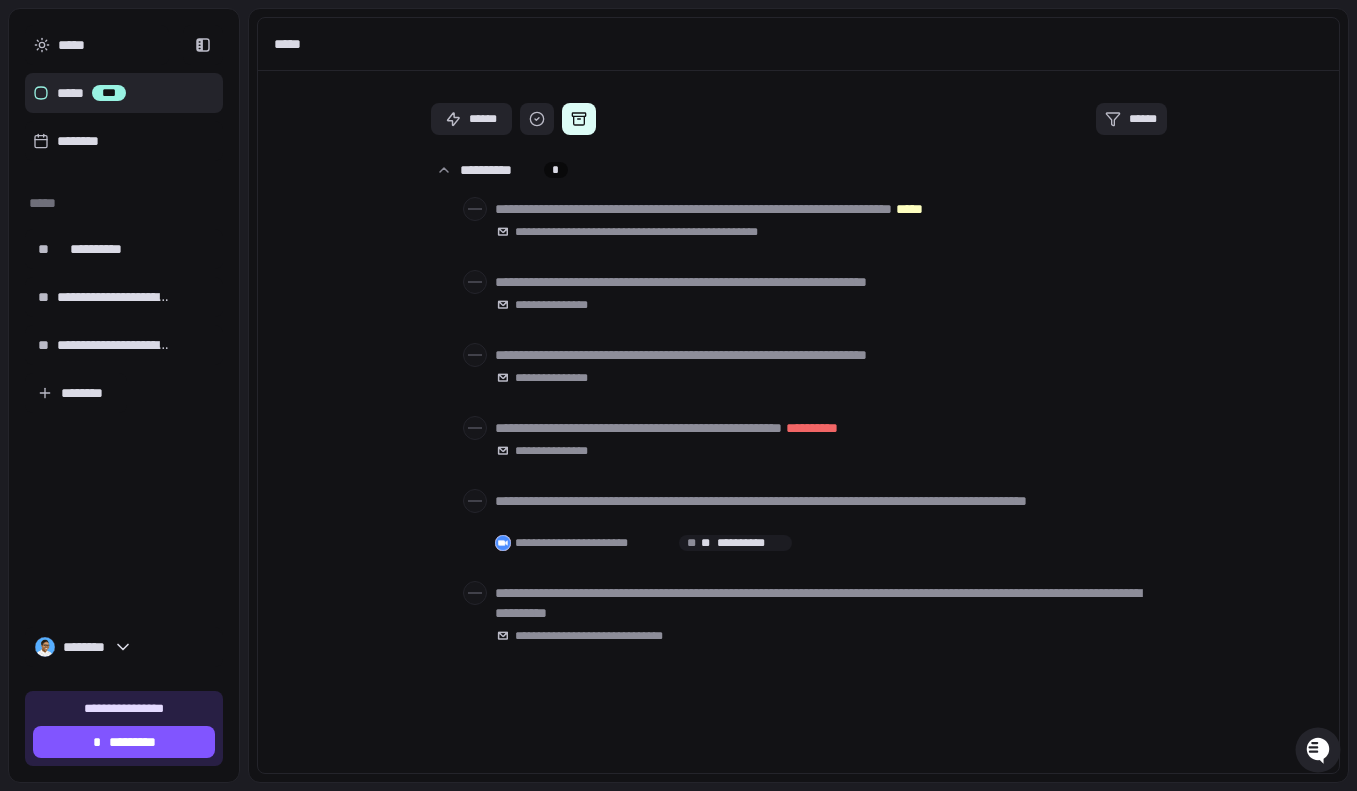 click at bounding box center [579, 119] 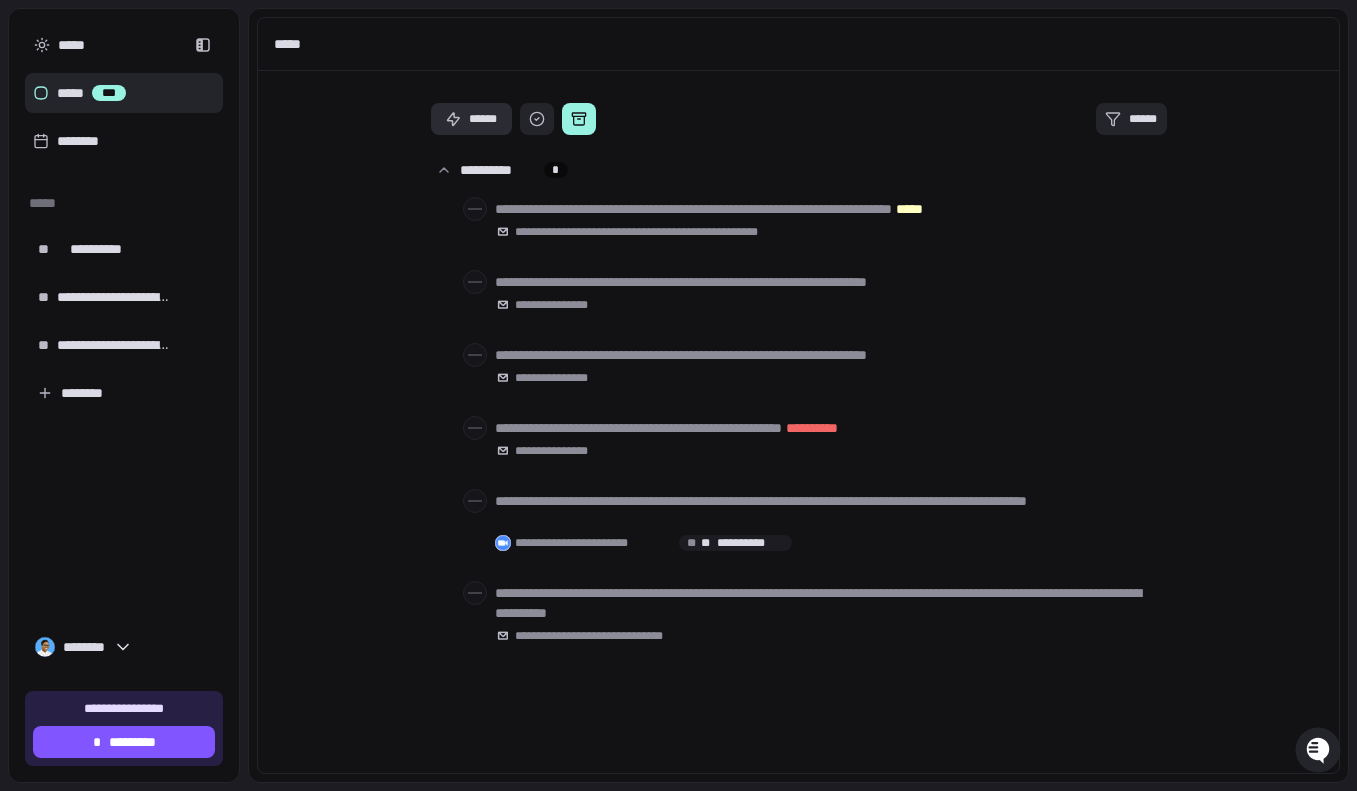 click on "******" at bounding box center [471, 119] 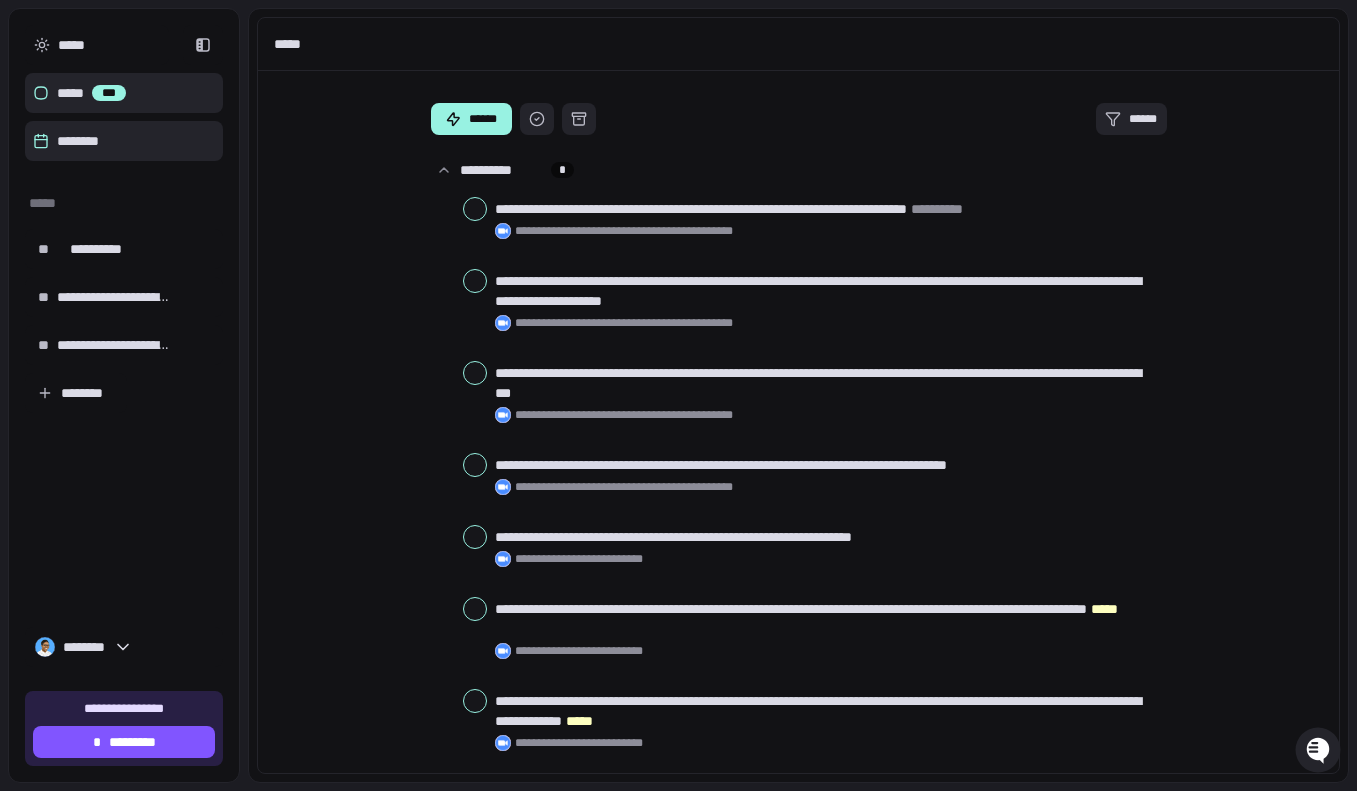 click on "********" at bounding box center (124, 141) 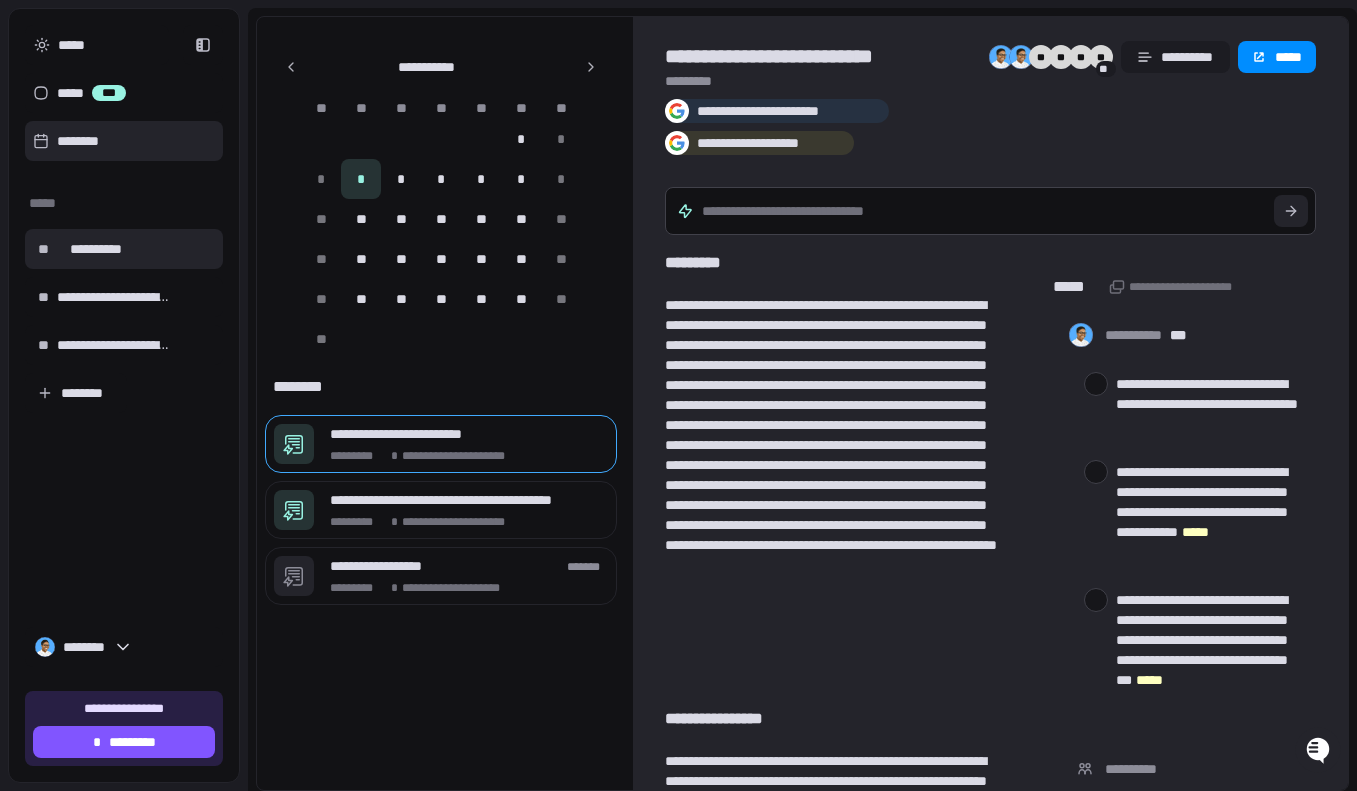 click on "**********" at bounding box center (96, 249) 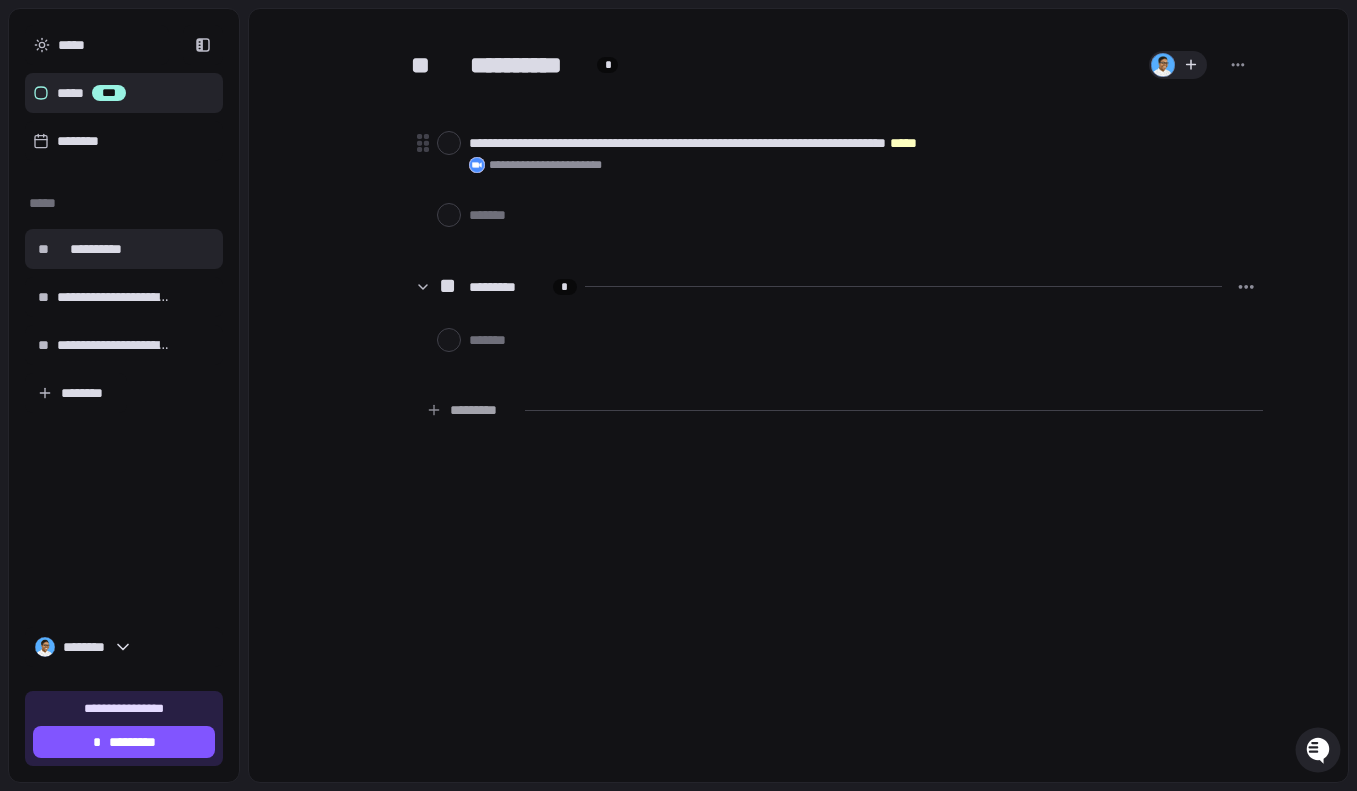 click on "***** ***" at bounding box center (124, 93) 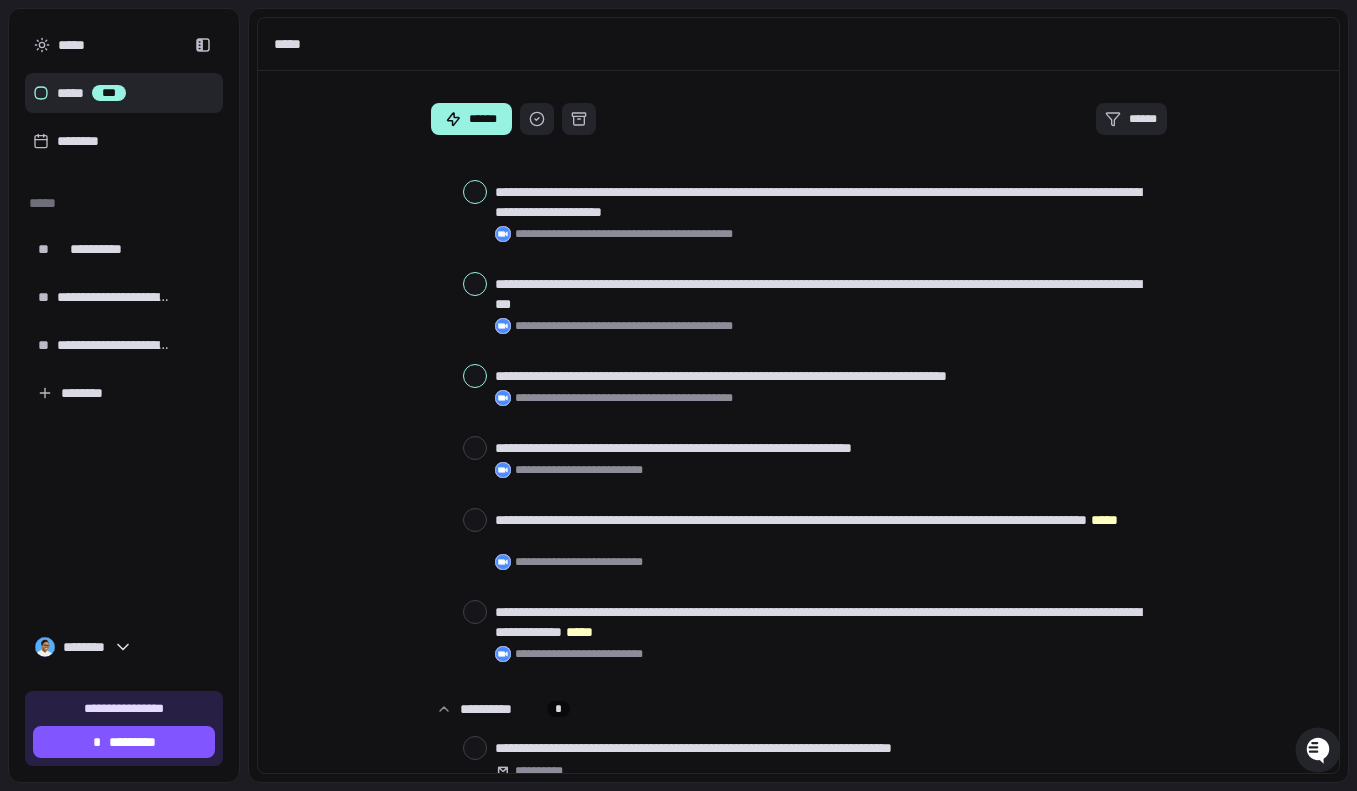 scroll, scrollTop: 0, scrollLeft: 0, axis: both 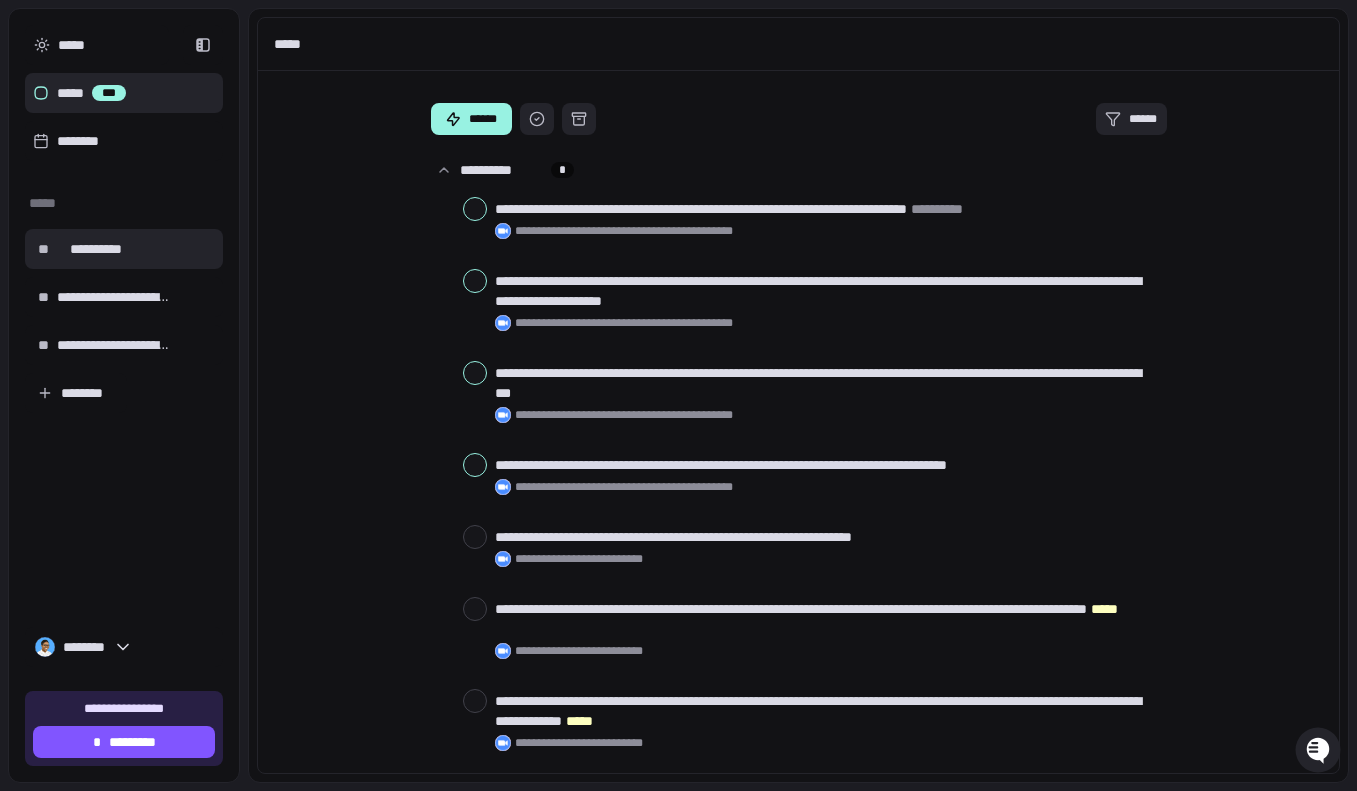 click on "**********" at bounding box center (96, 249) 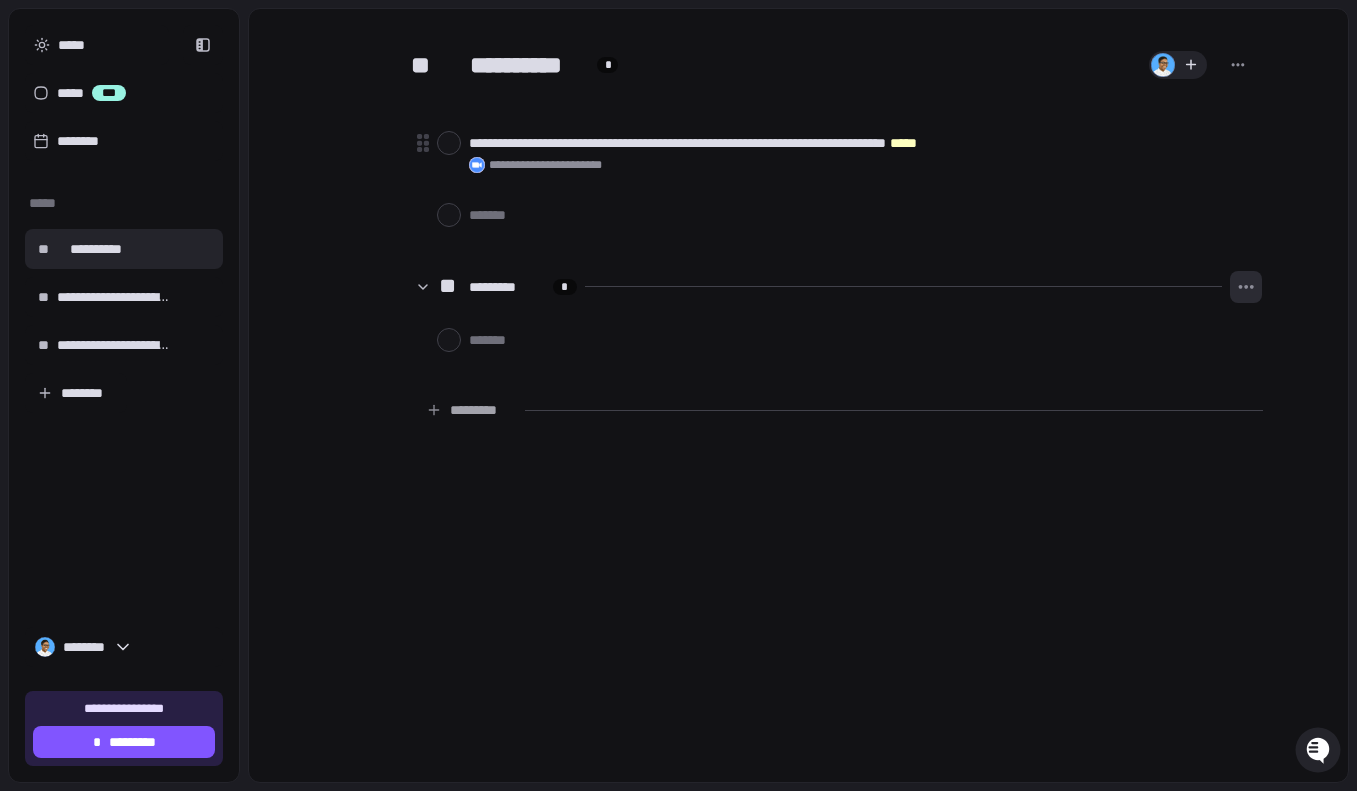 click at bounding box center [1246, 287] 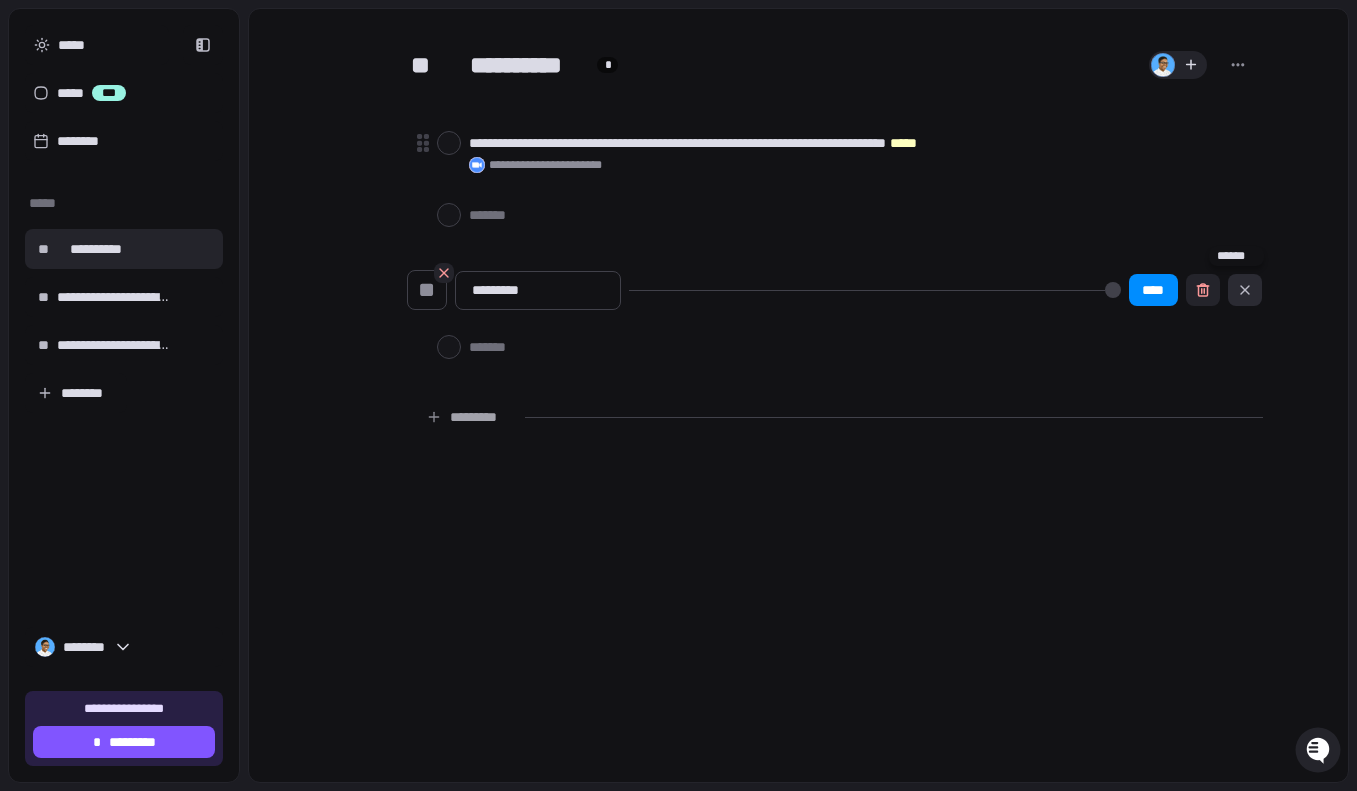 click at bounding box center (1245, 290) 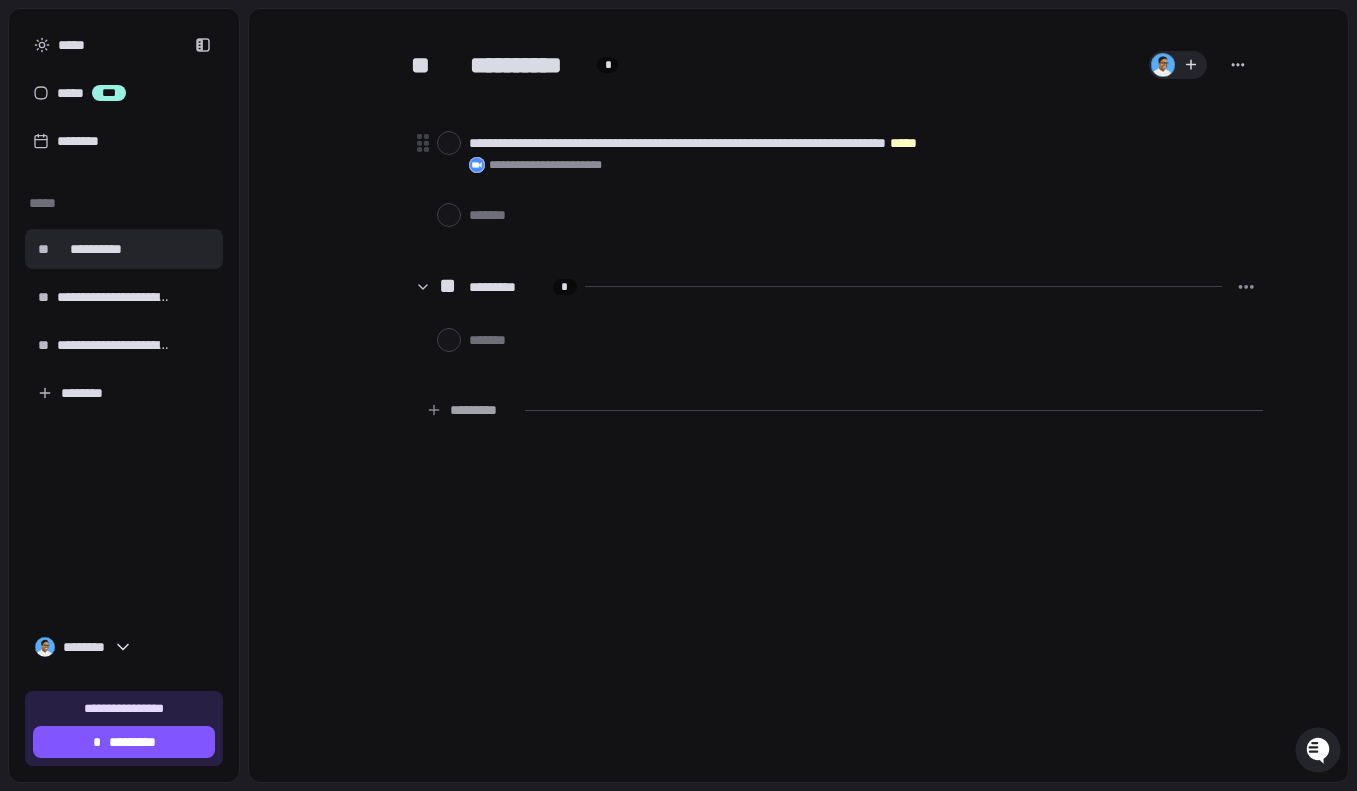 click at bounding box center (1239, 65) 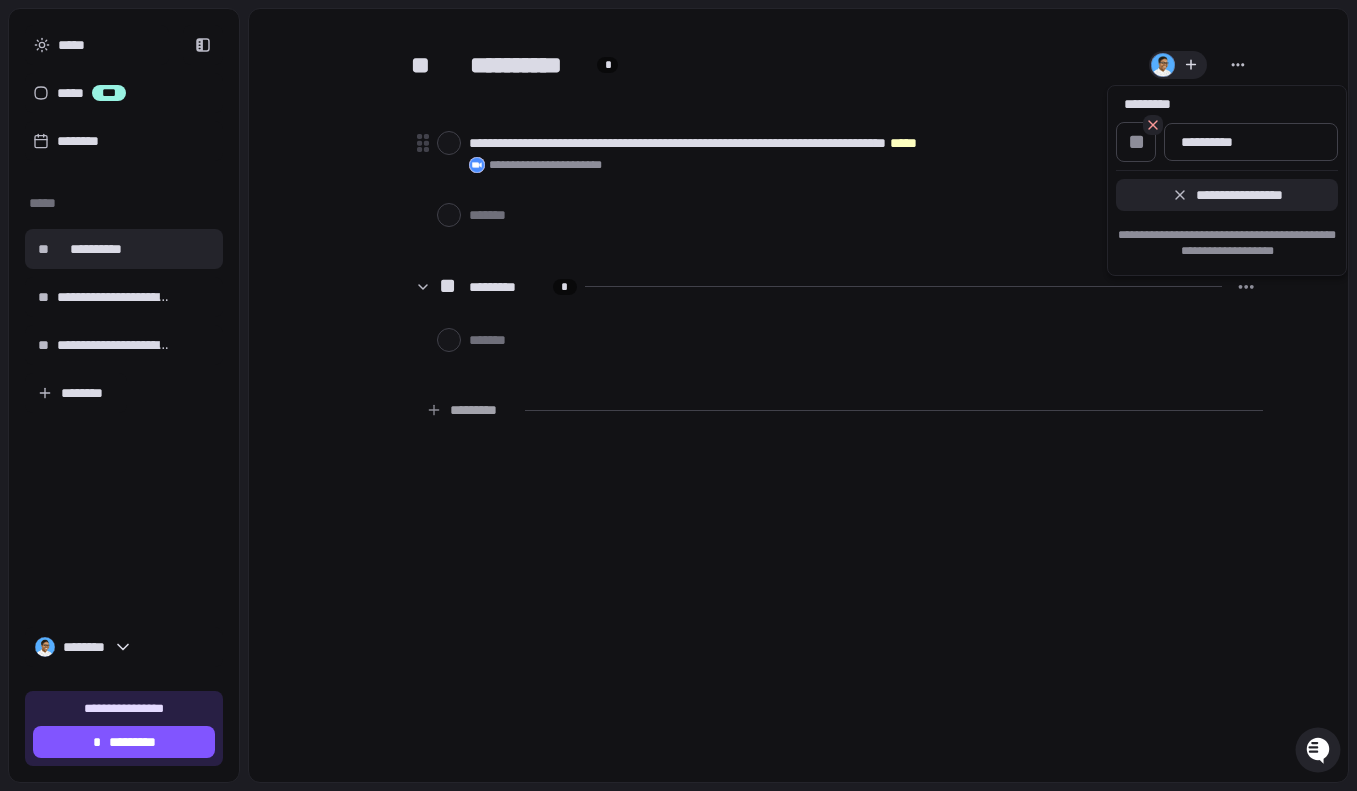 click at bounding box center (678, 395) 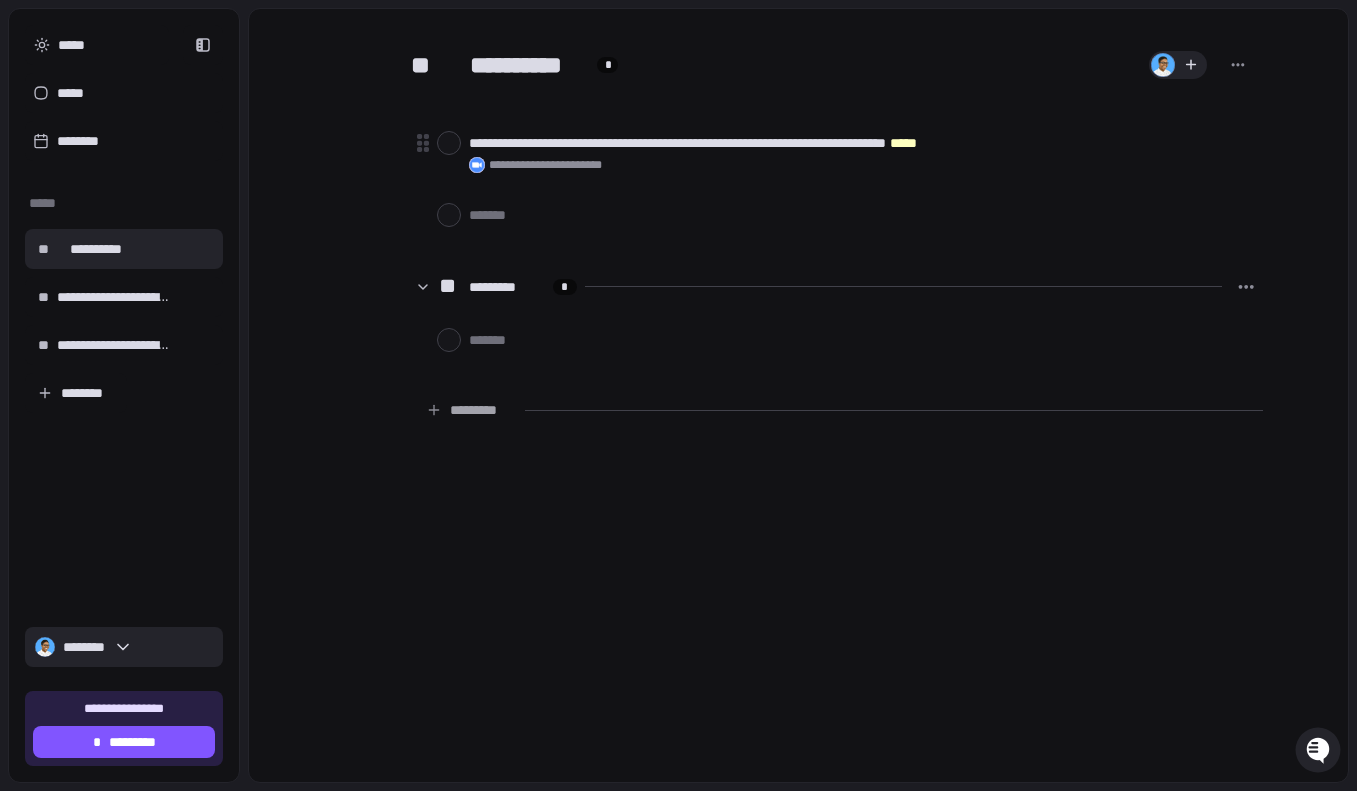 click on "********" at bounding box center [124, 647] 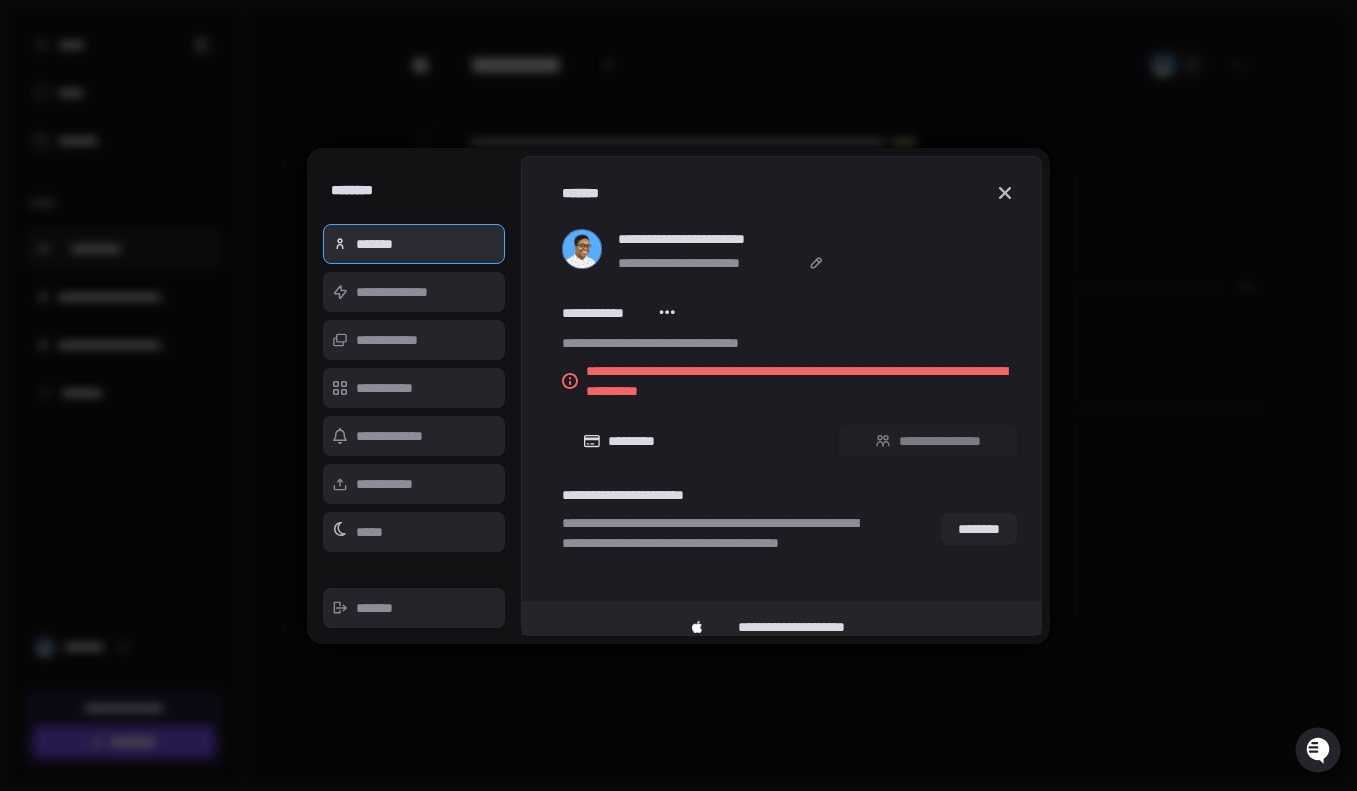 scroll, scrollTop: 18, scrollLeft: 0, axis: vertical 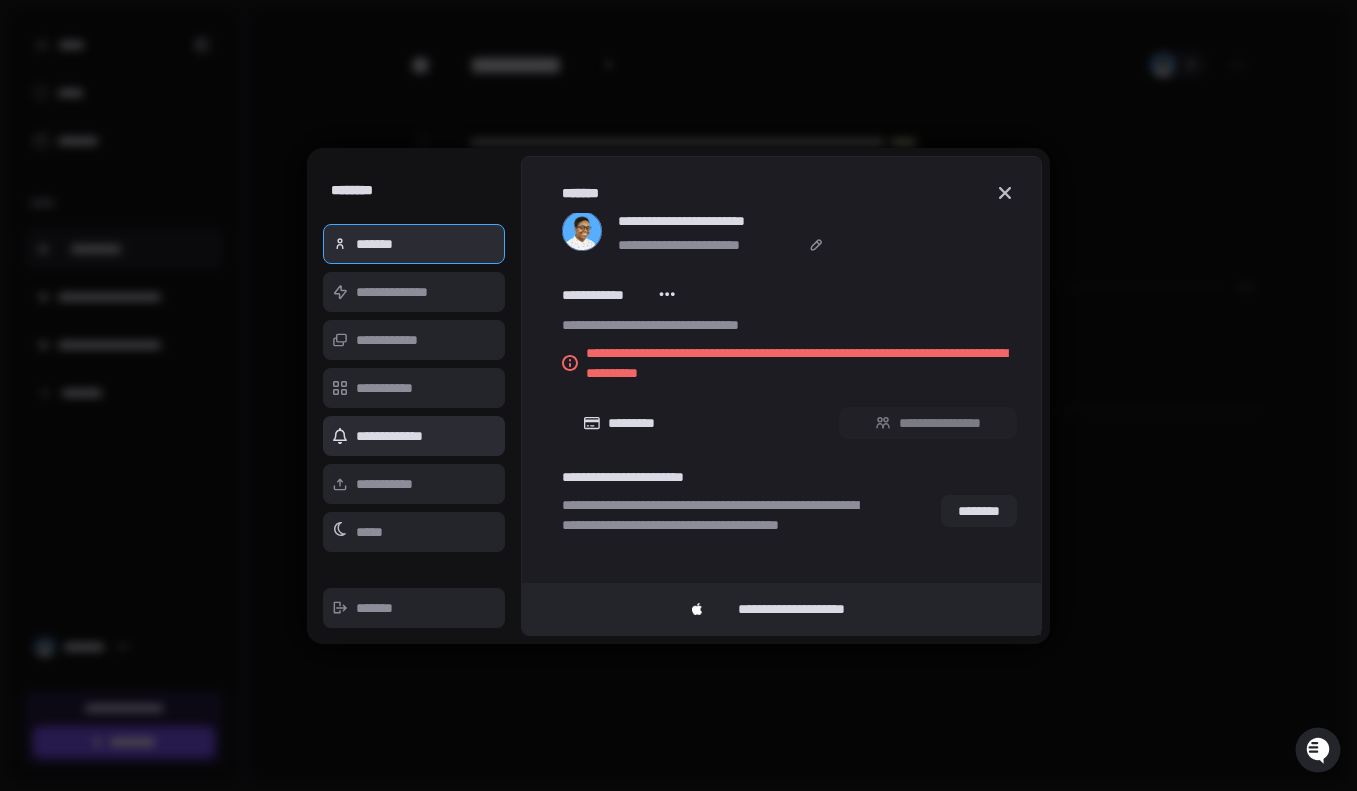 click on "**********" at bounding box center (414, 436) 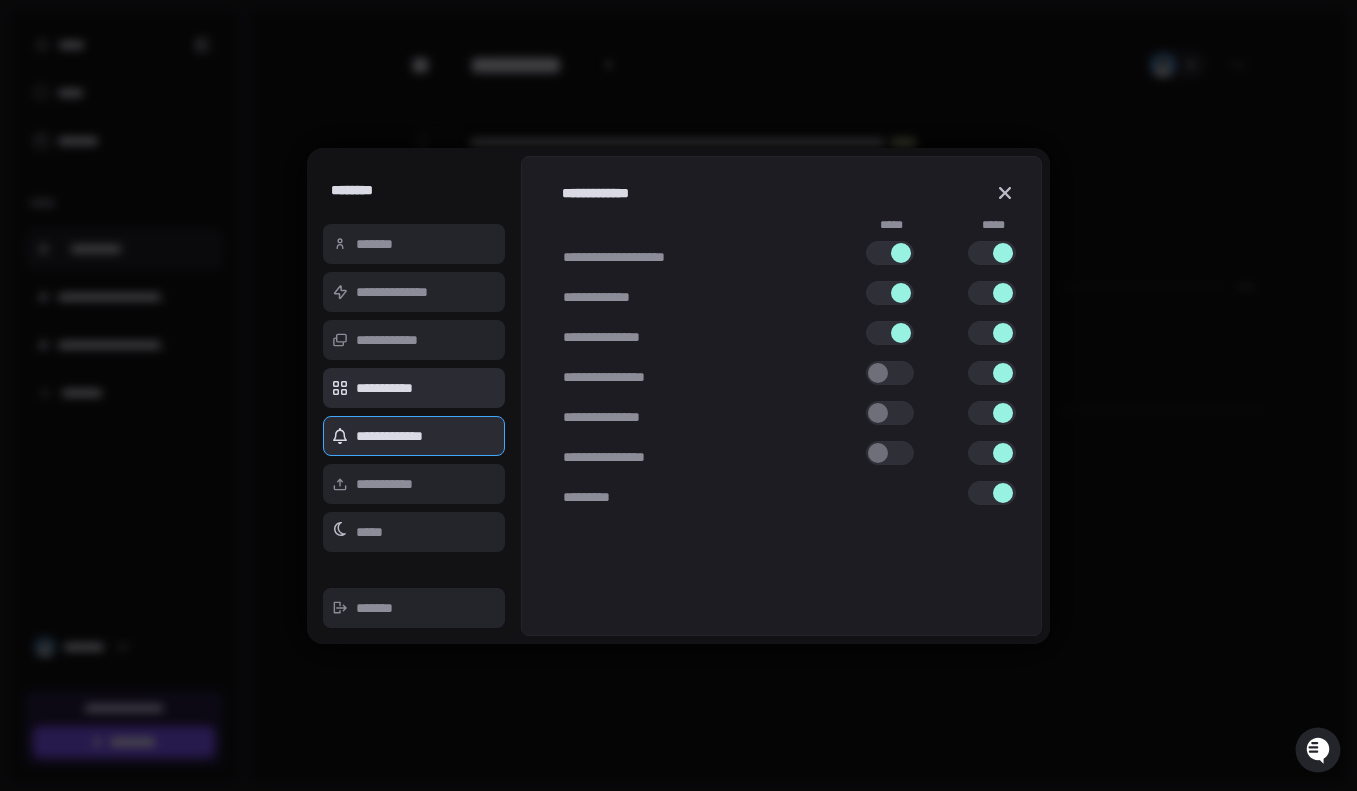 click on "**********" at bounding box center [414, 388] 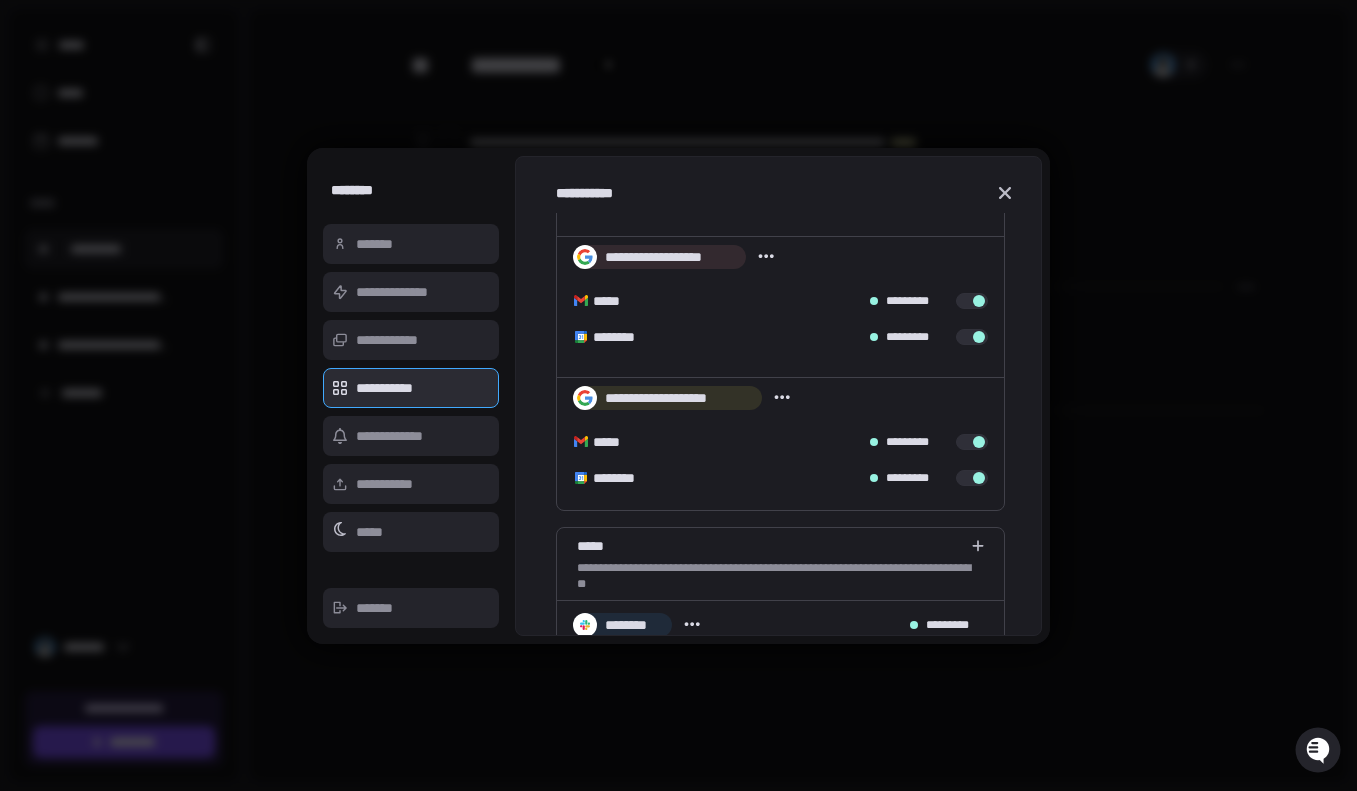scroll, scrollTop: 450, scrollLeft: 0, axis: vertical 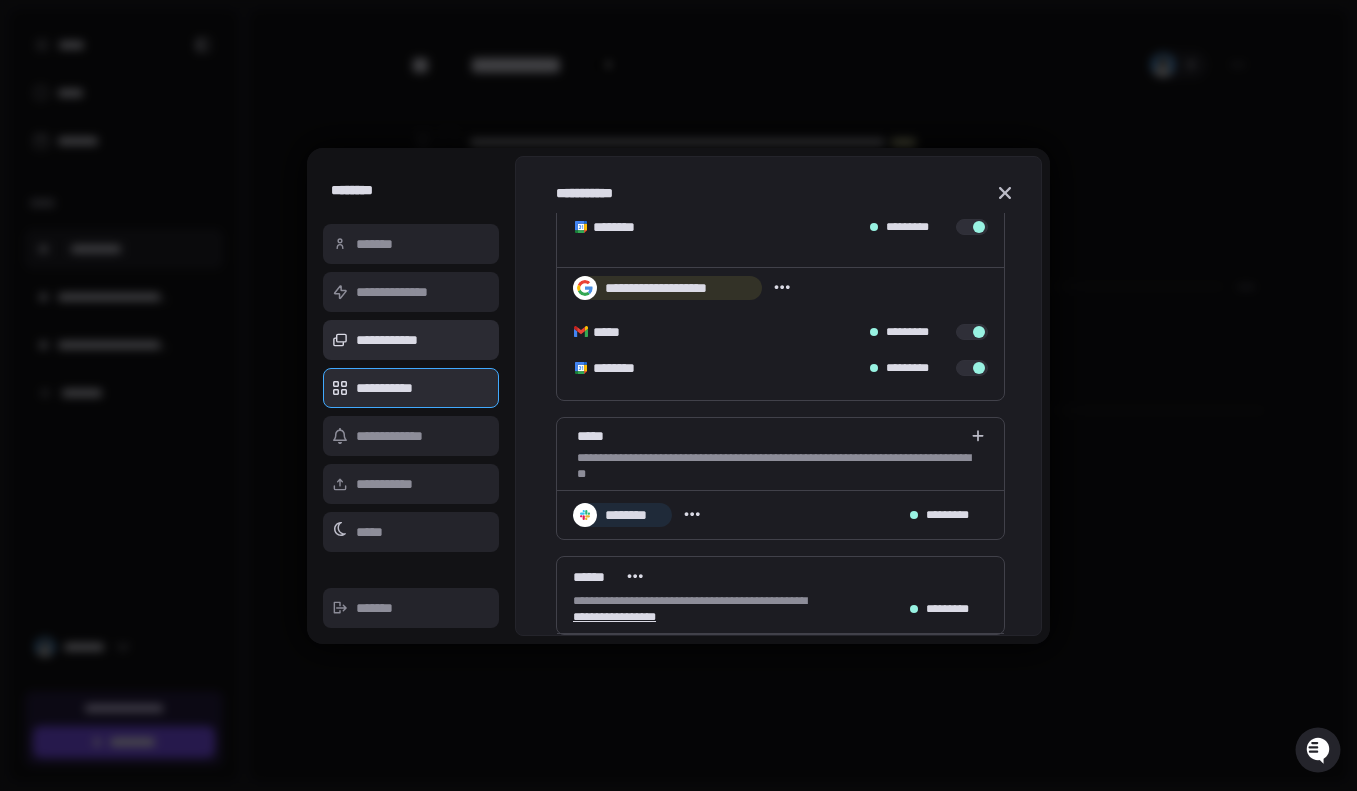 click on "**********" at bounding box center [411, 340] 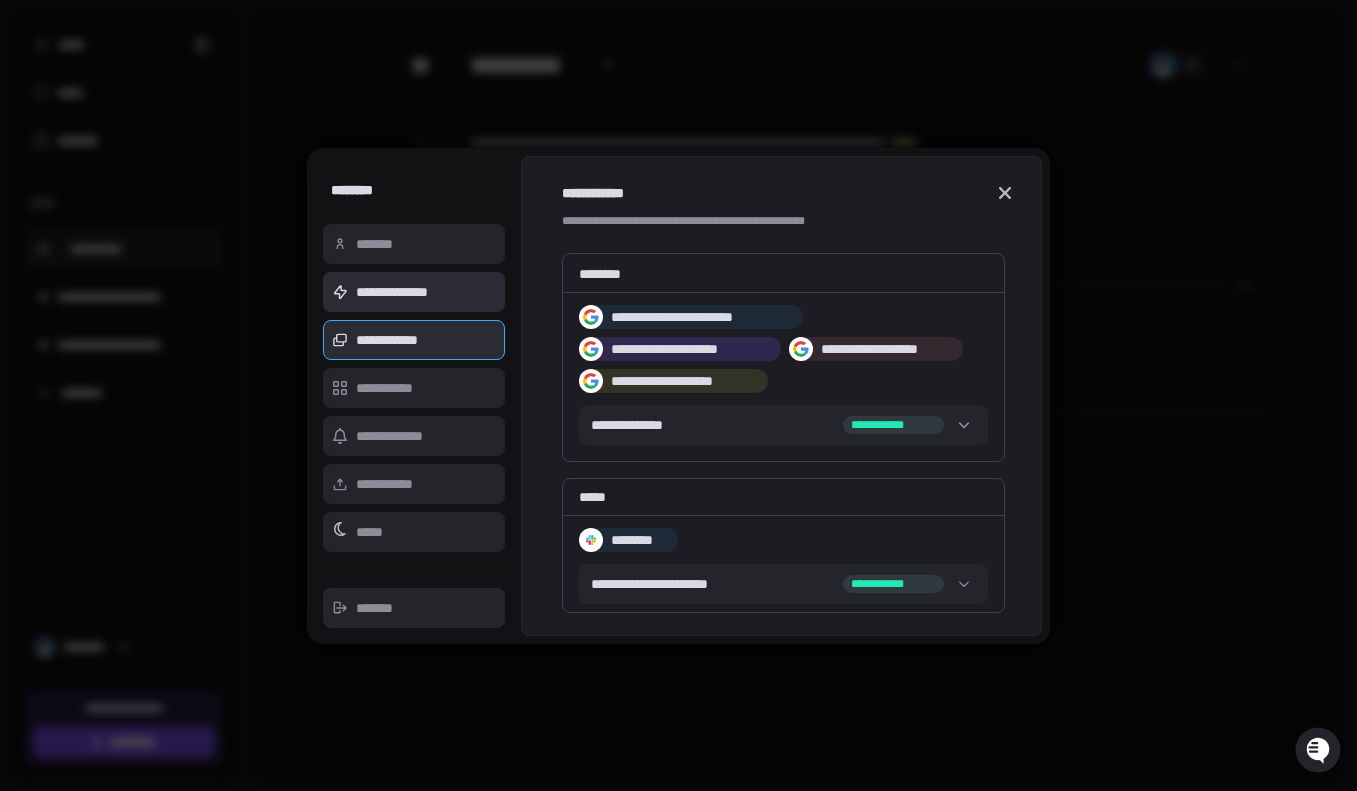click on "**********" at bounding box center (414, 292) 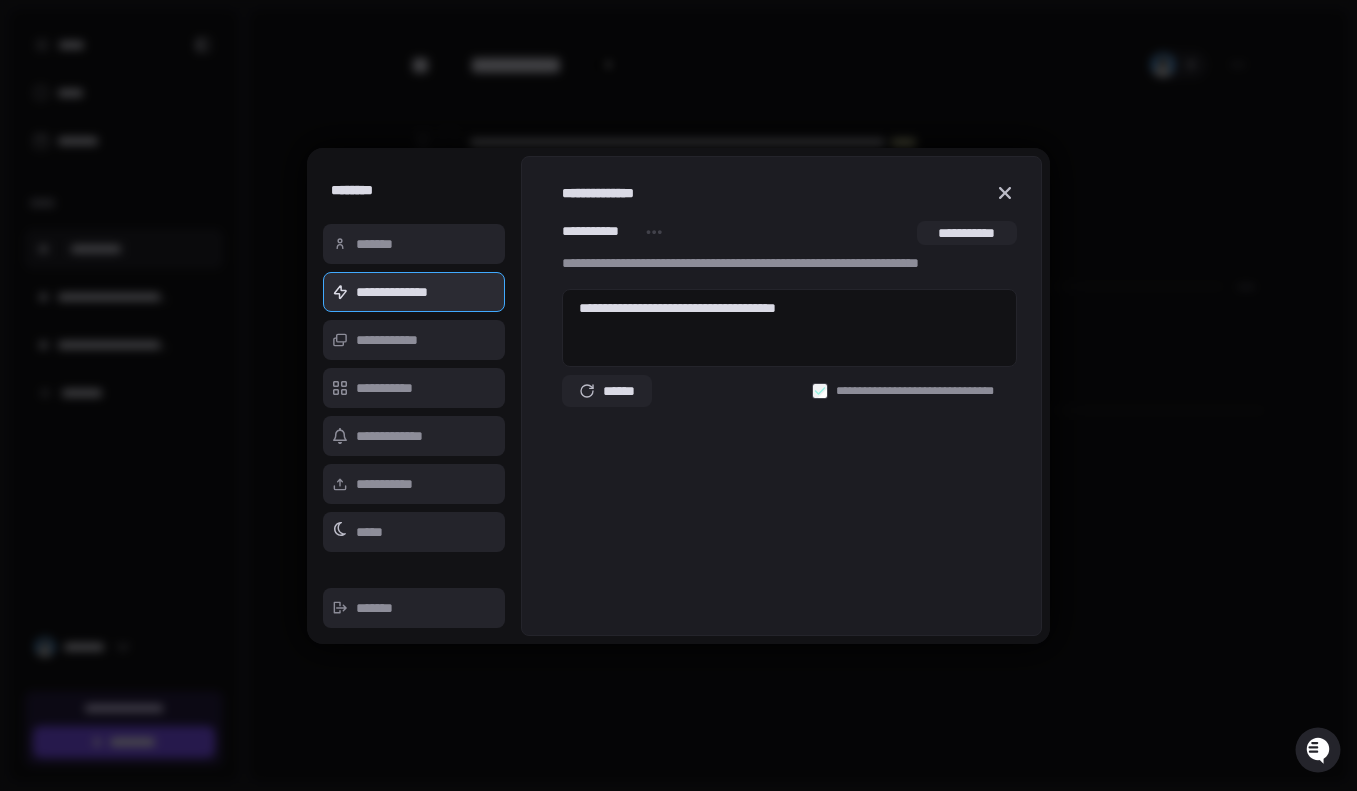 type on "*" 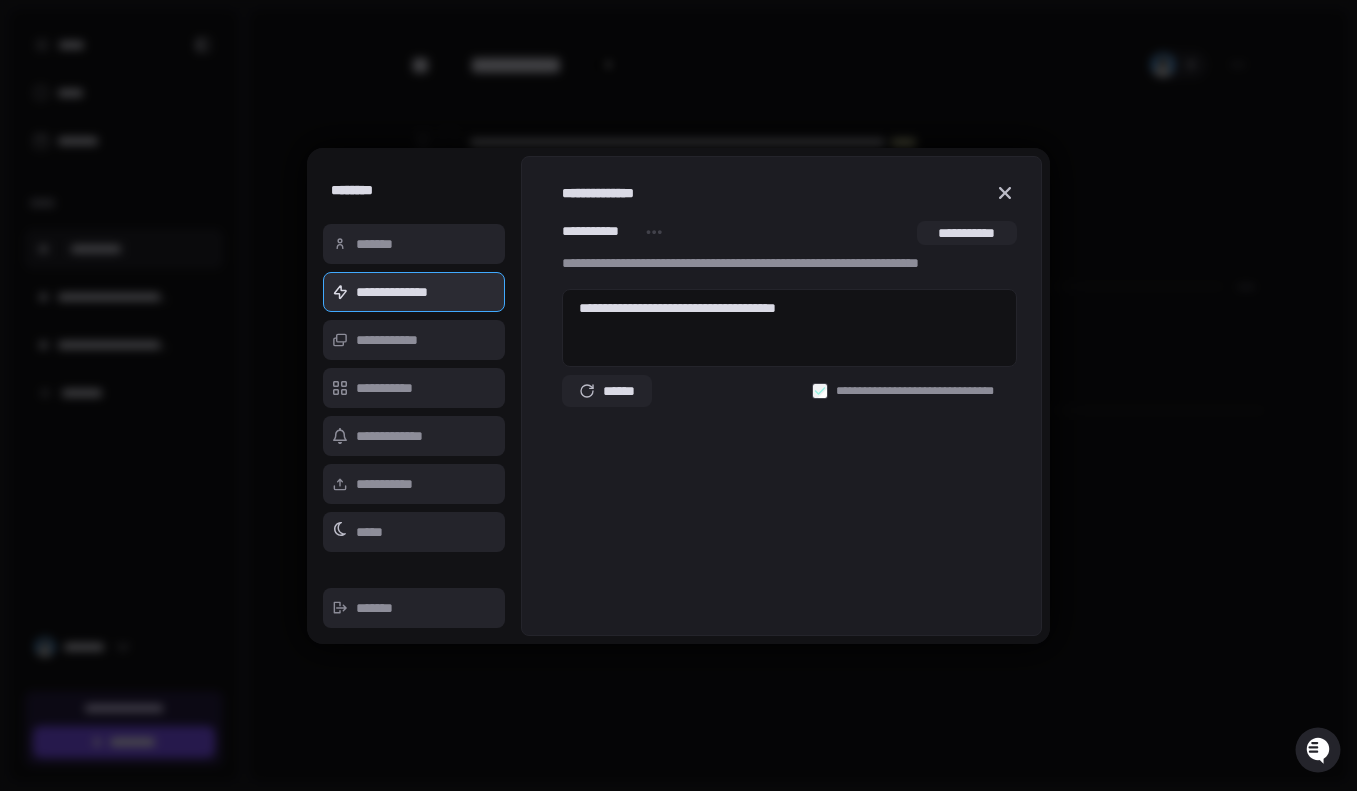 type 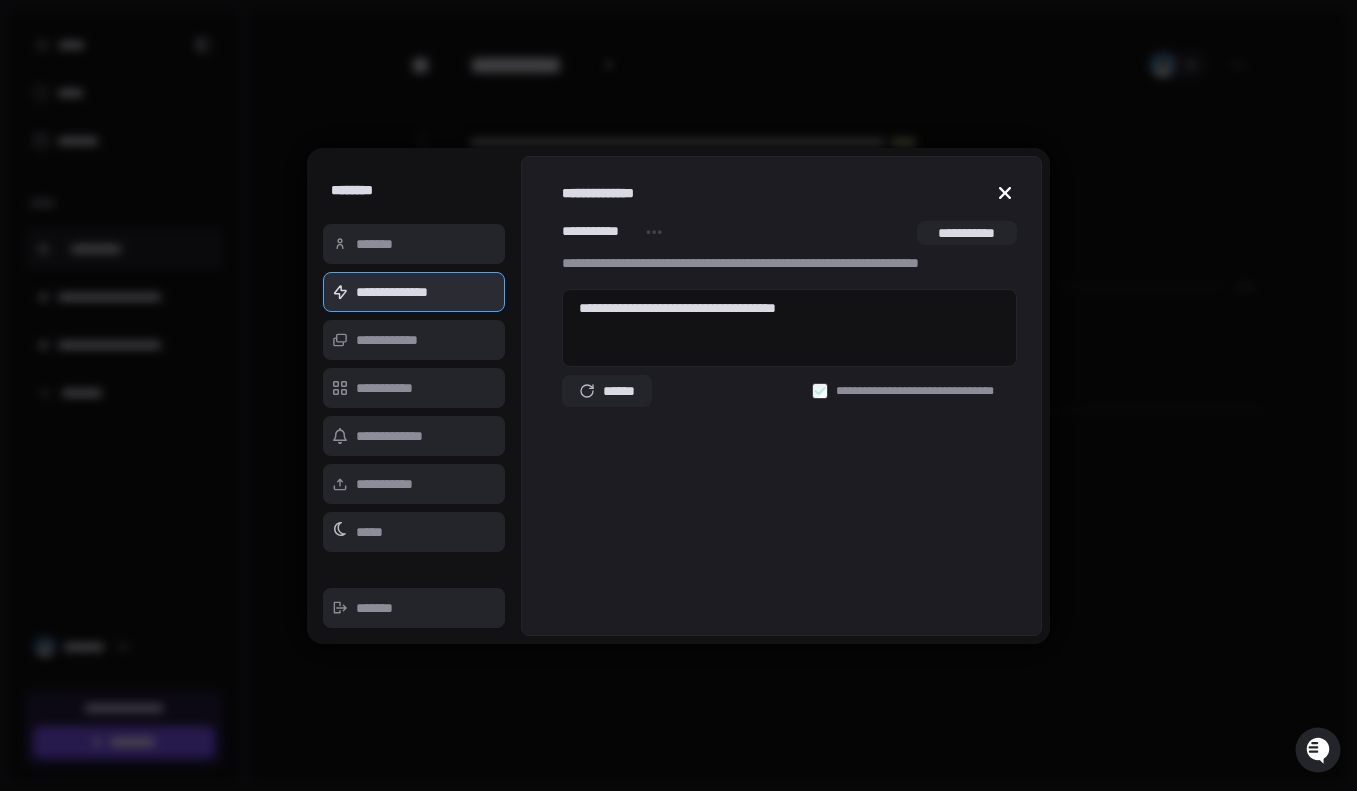click 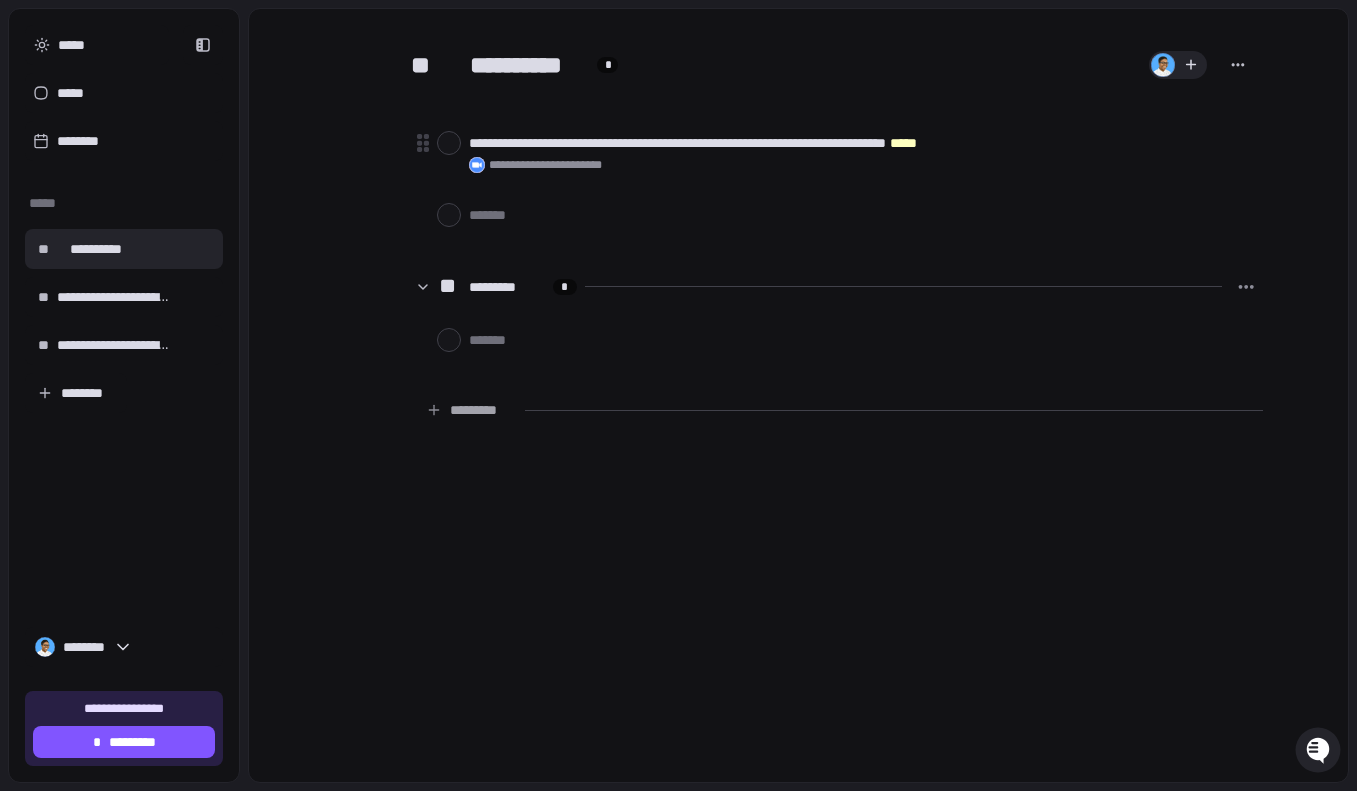 click at bounding box center [1239, 65] 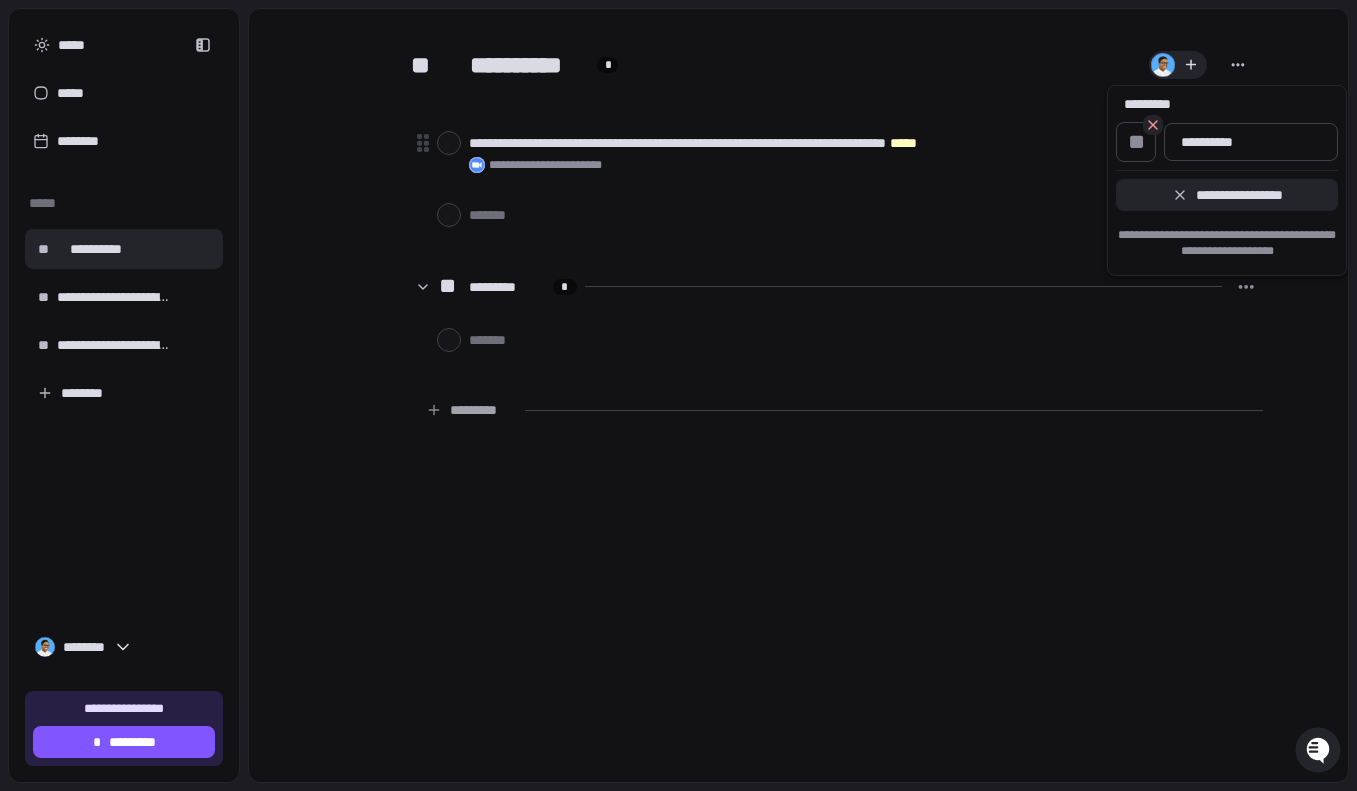 click at bounding box center (678, 395) 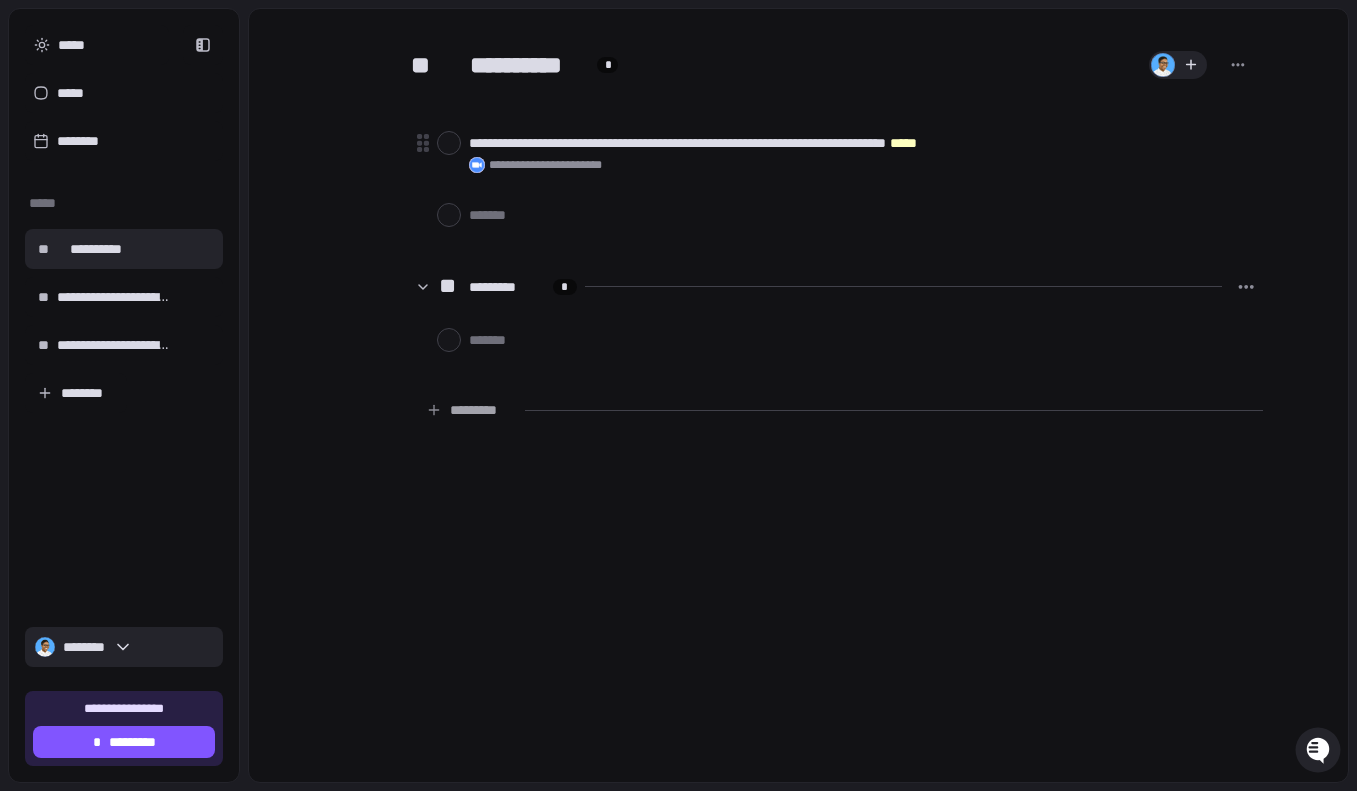 click on "********" at bounding box center (124, 647) 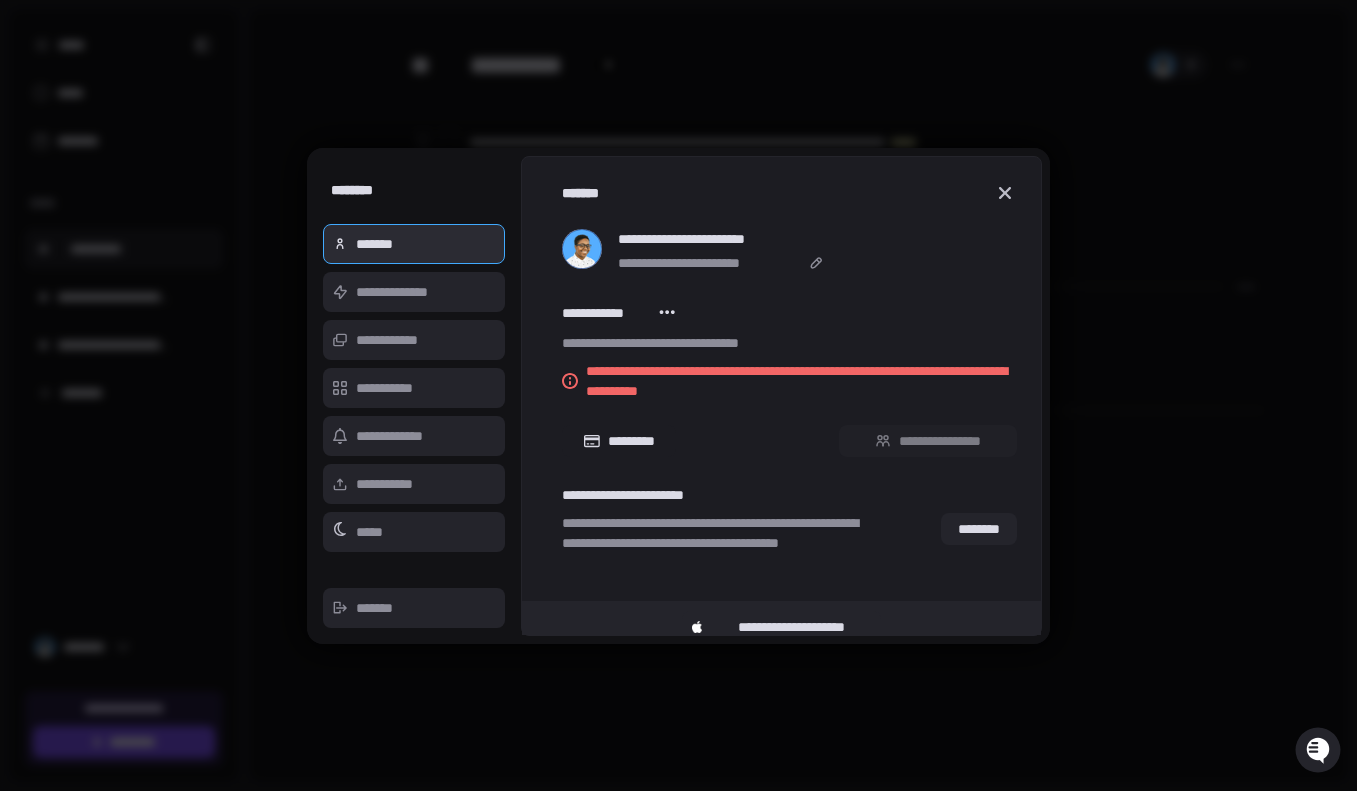 scroll, scrollTop: 18, scrollLeft: 0, axis: vertical 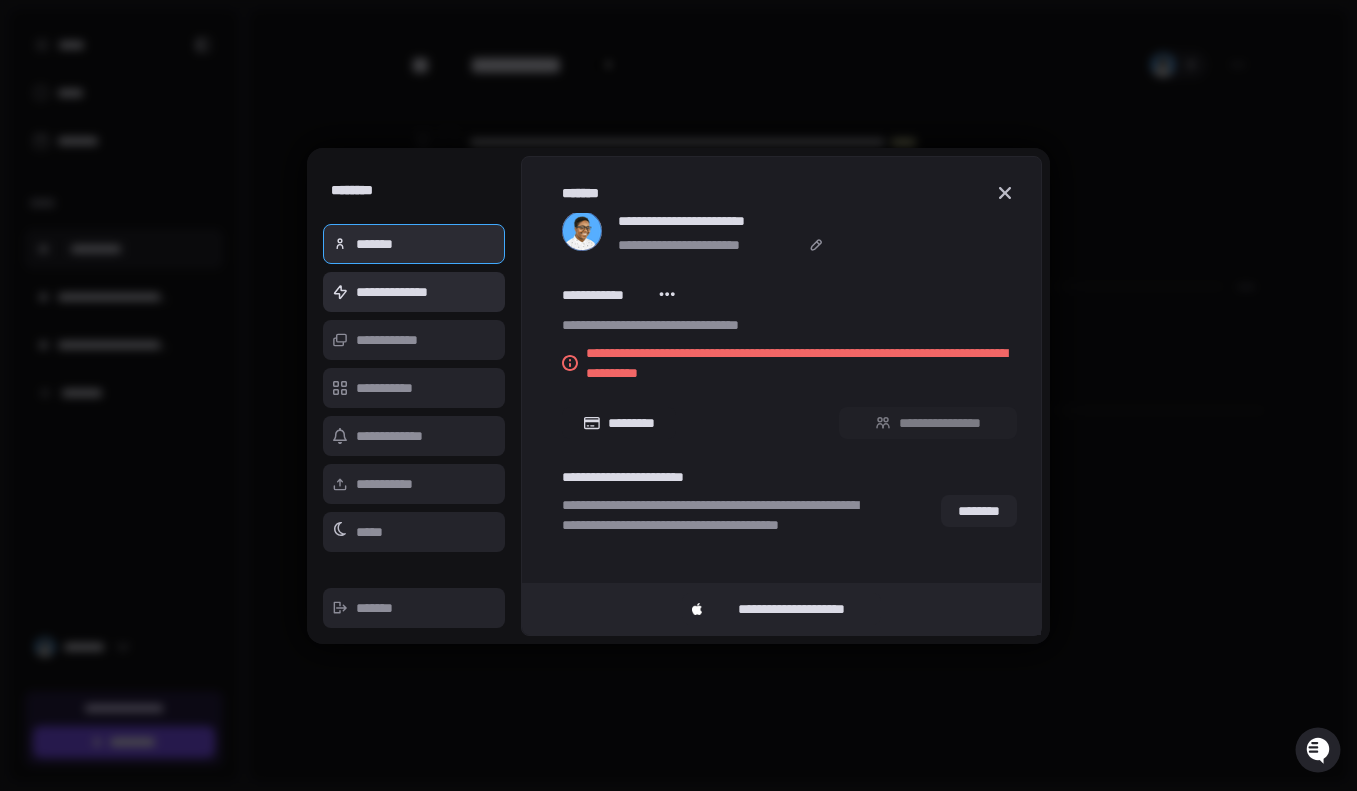 click on "**********" at bounding box center [414, 292] 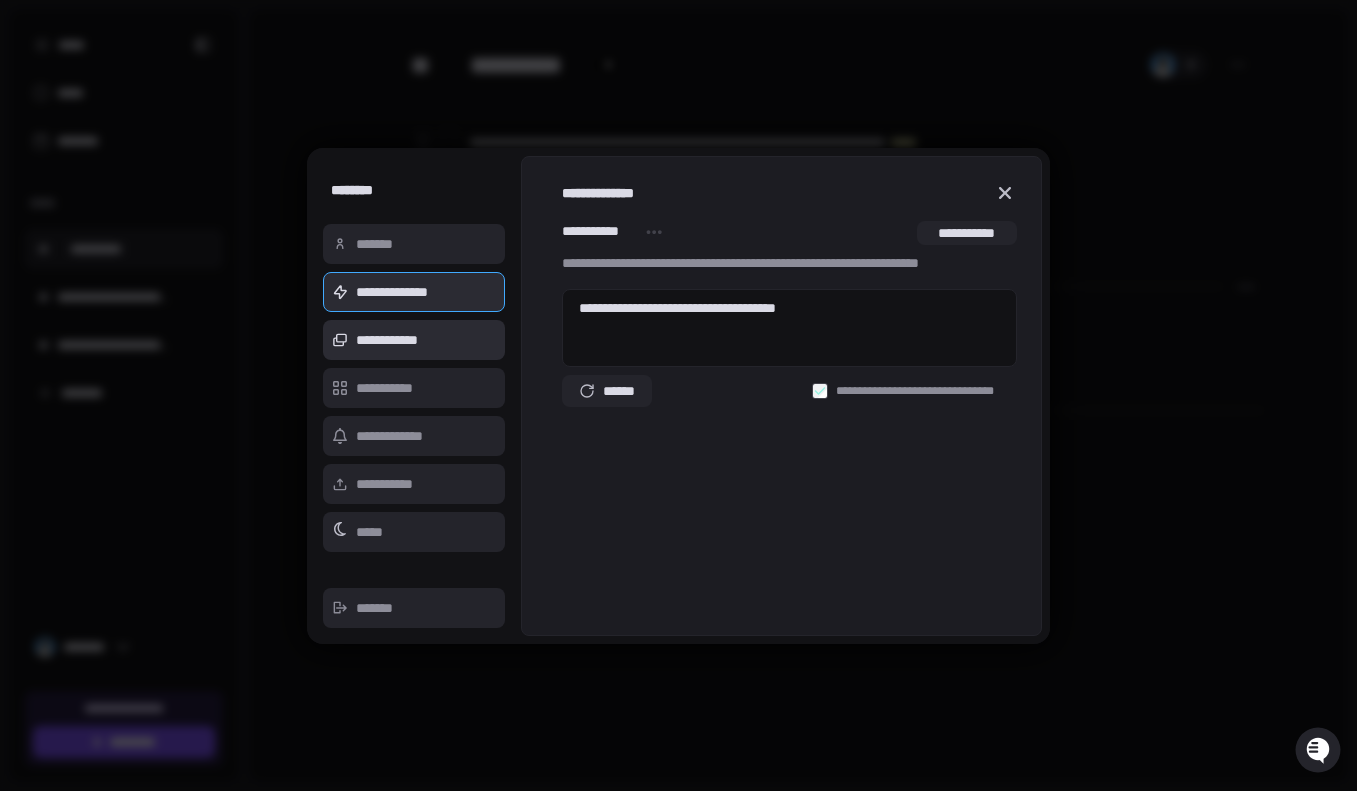 click on "**********" at bounding box center [414, 340] 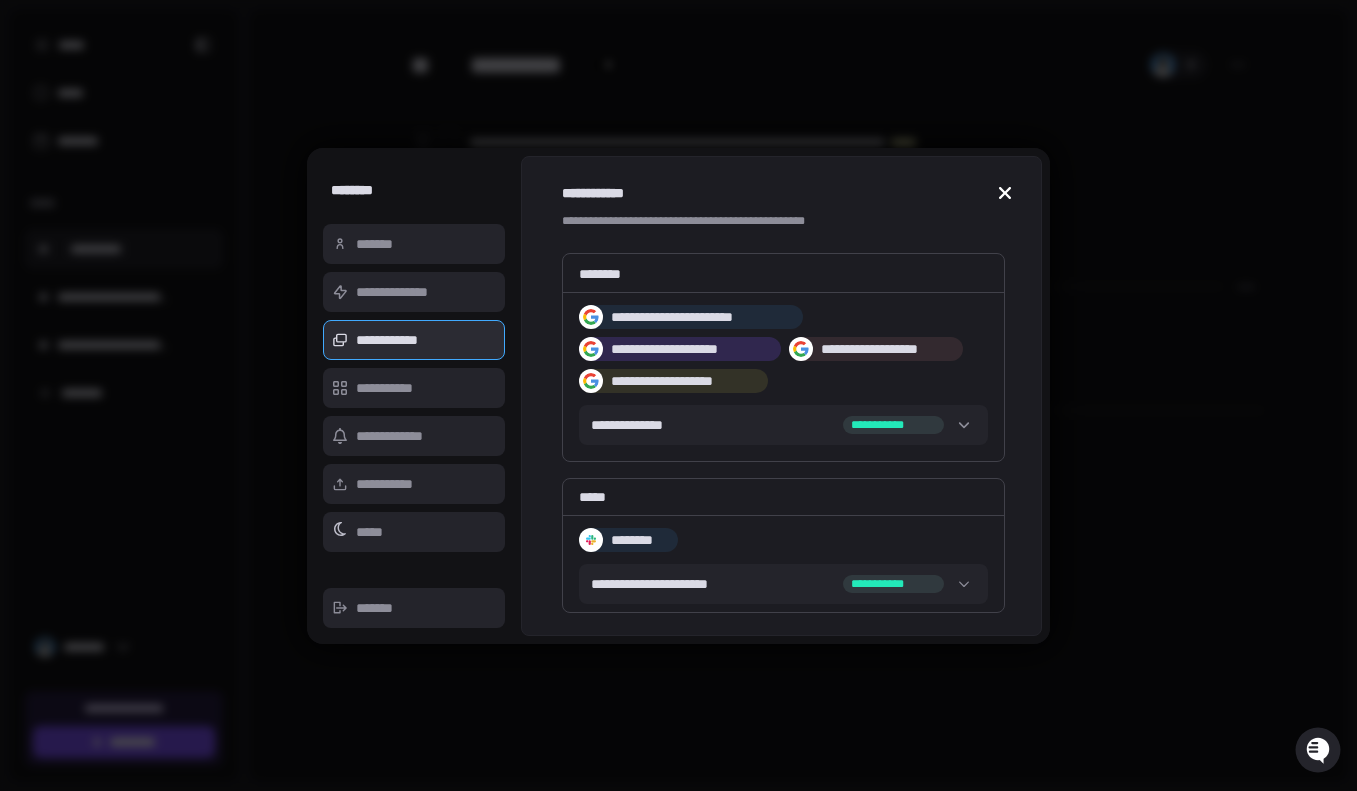 click 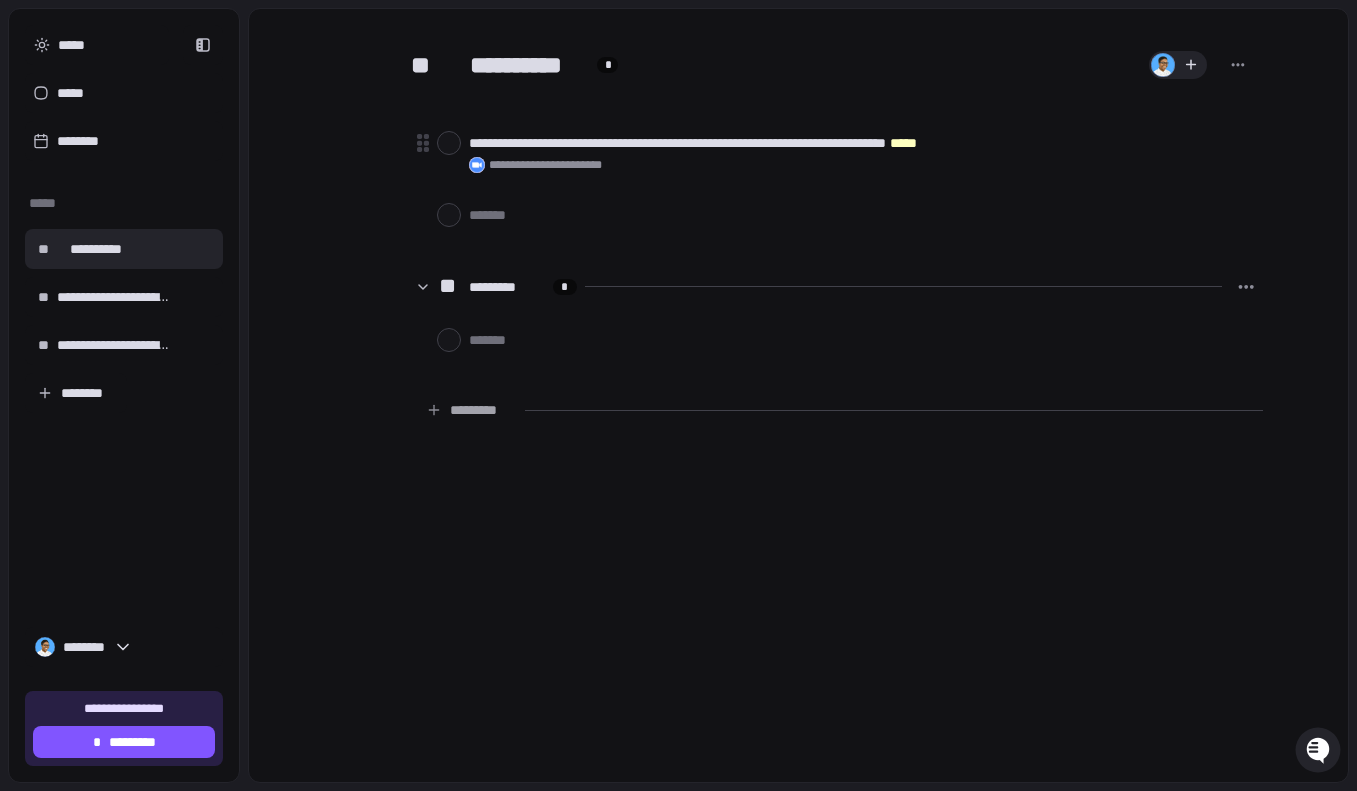 type on "*" 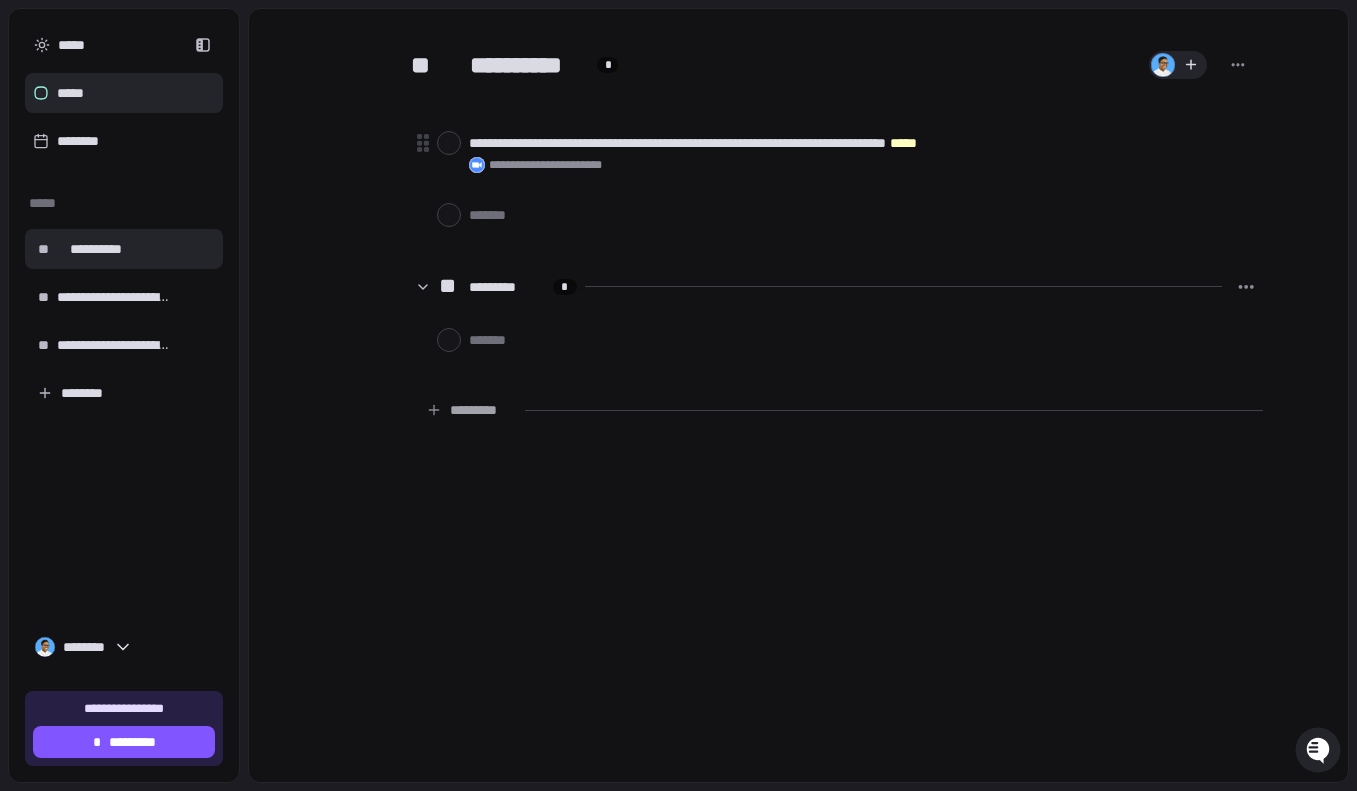 click on "*****" at bounding box center (124, 93) 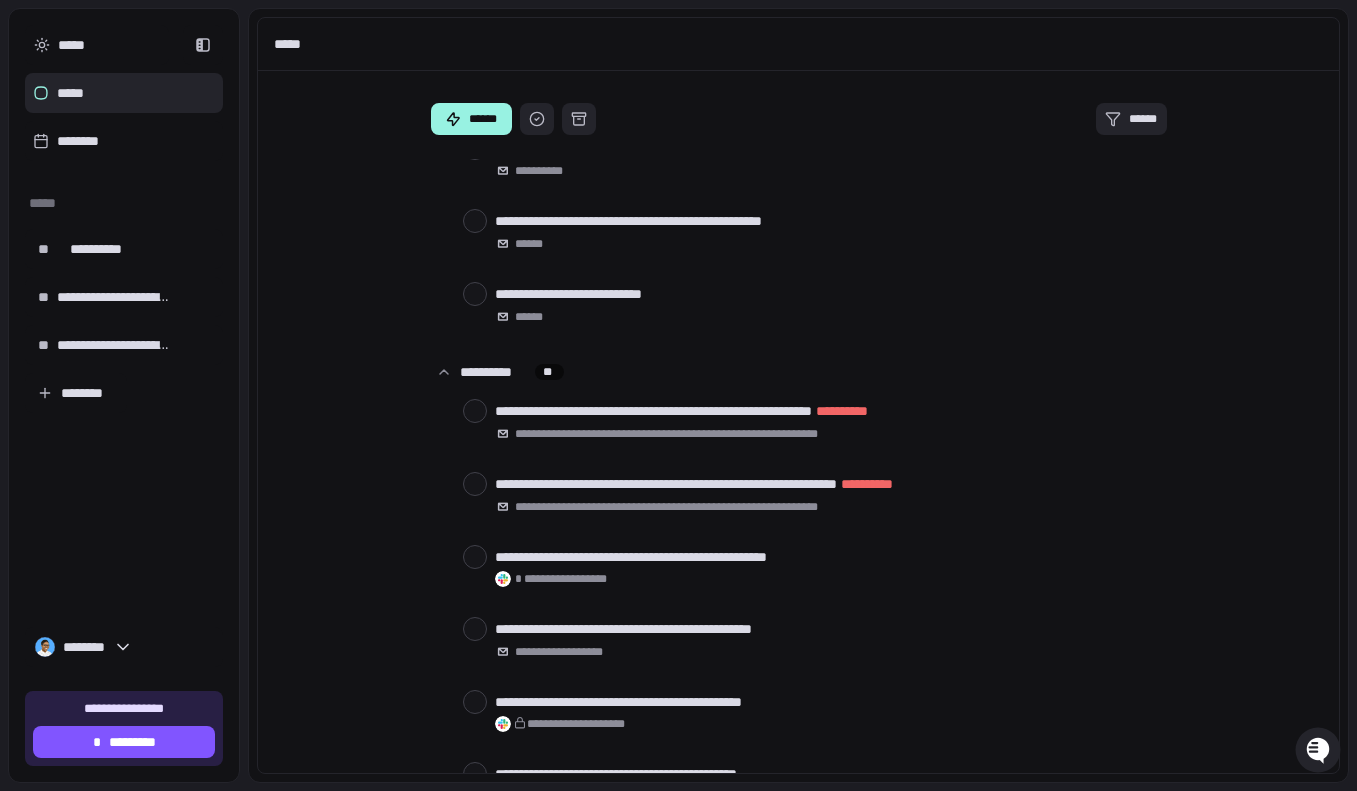 scroll, scrollTop: 0, scrollLeft: 0, axis: both 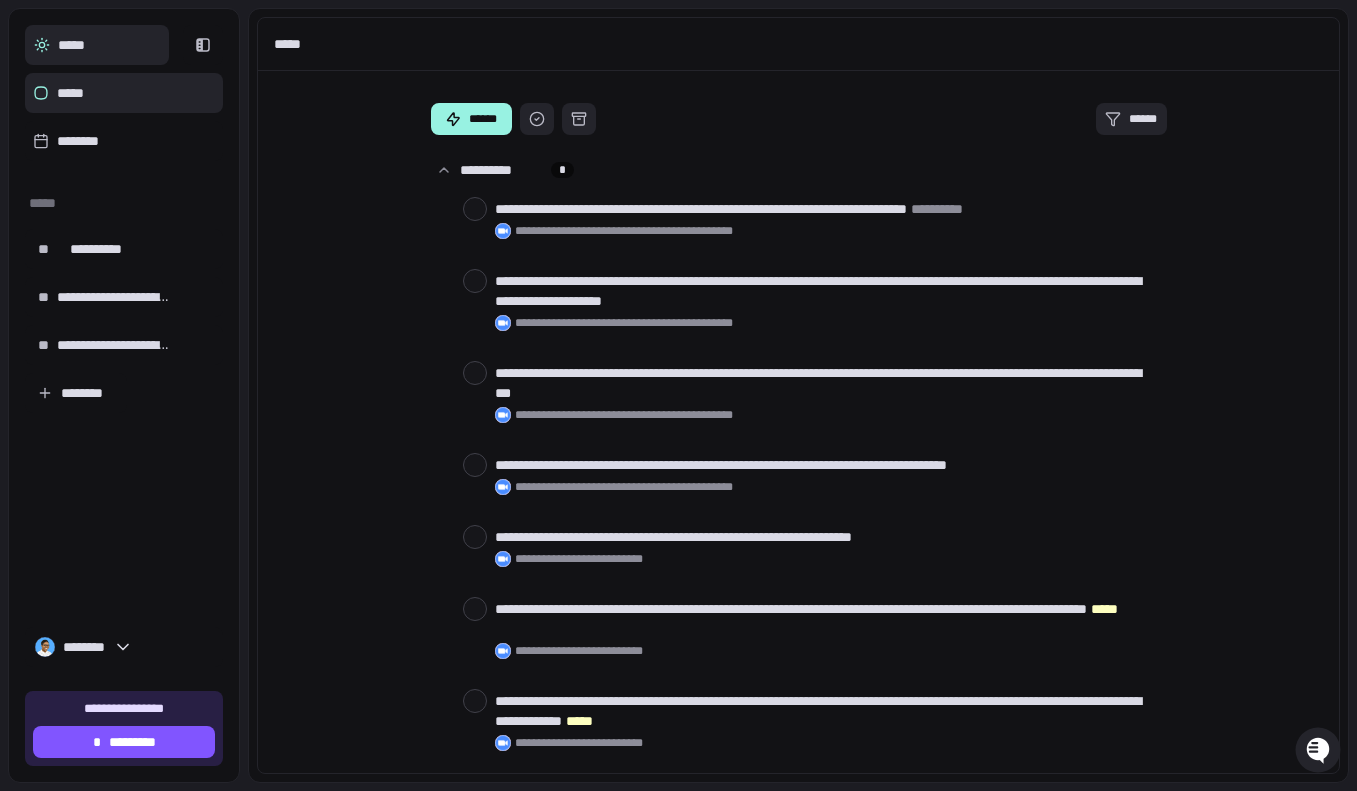 type 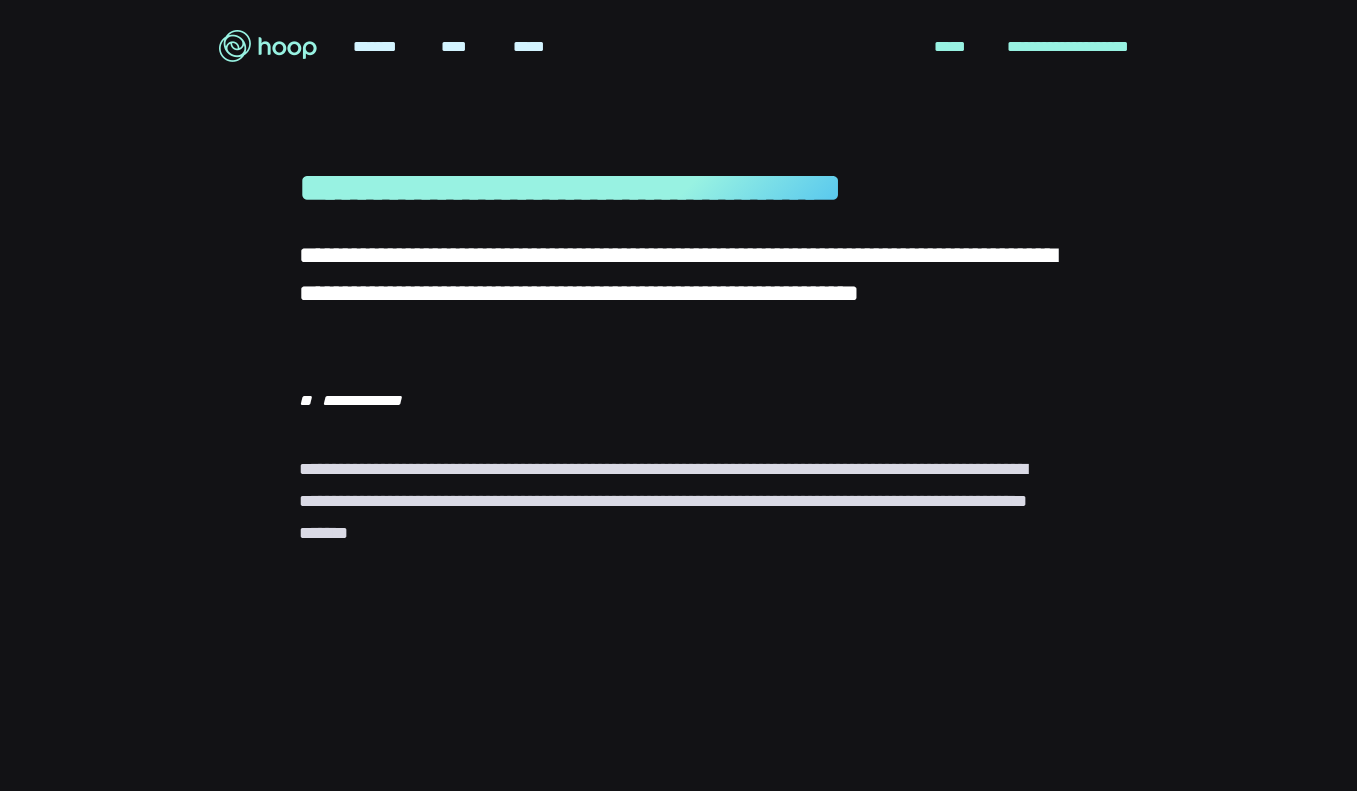 scroll, scrollTop: 1285, scrollLeft: 0, axis: vertical 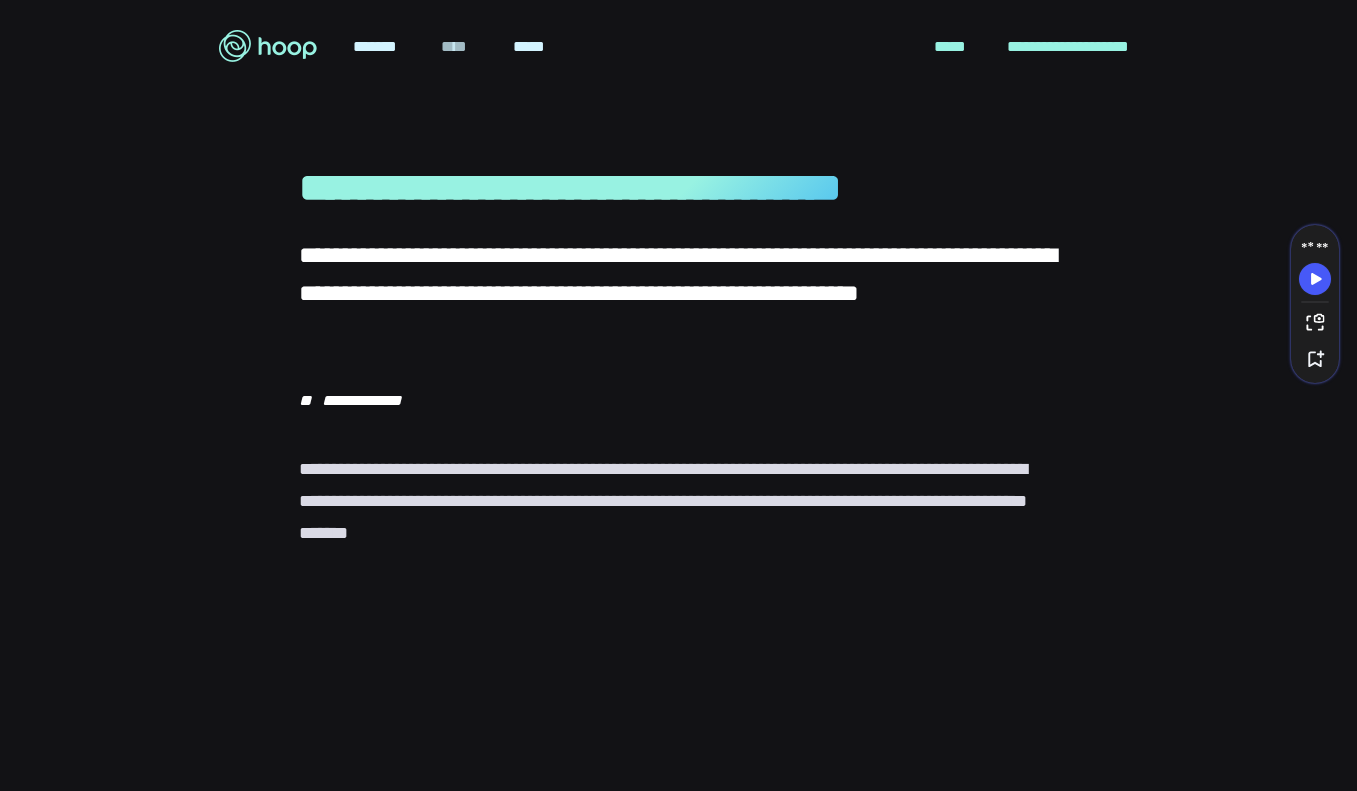 click on "****" at bounding box center [454, 47] 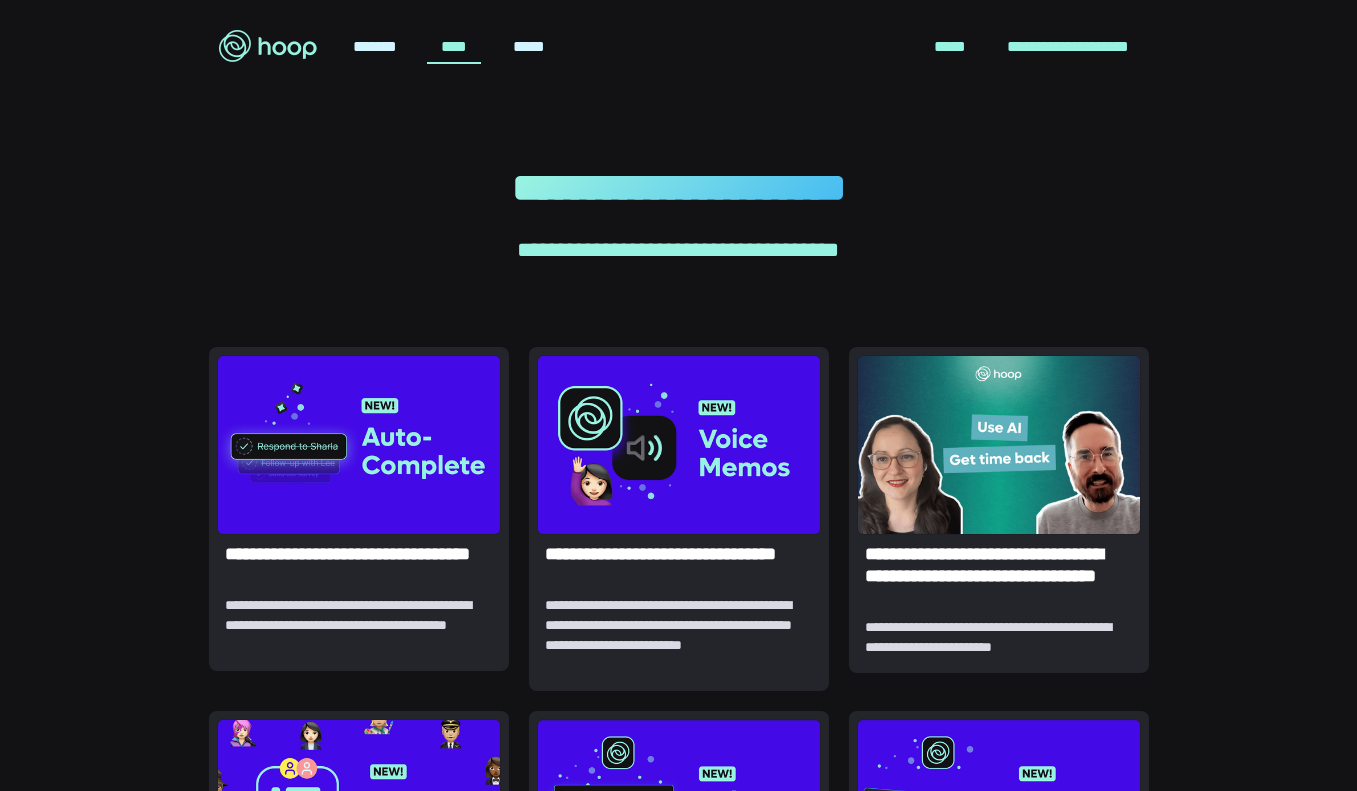 scroll, scrollTop: 0, scrollLeft: 0, axis: both 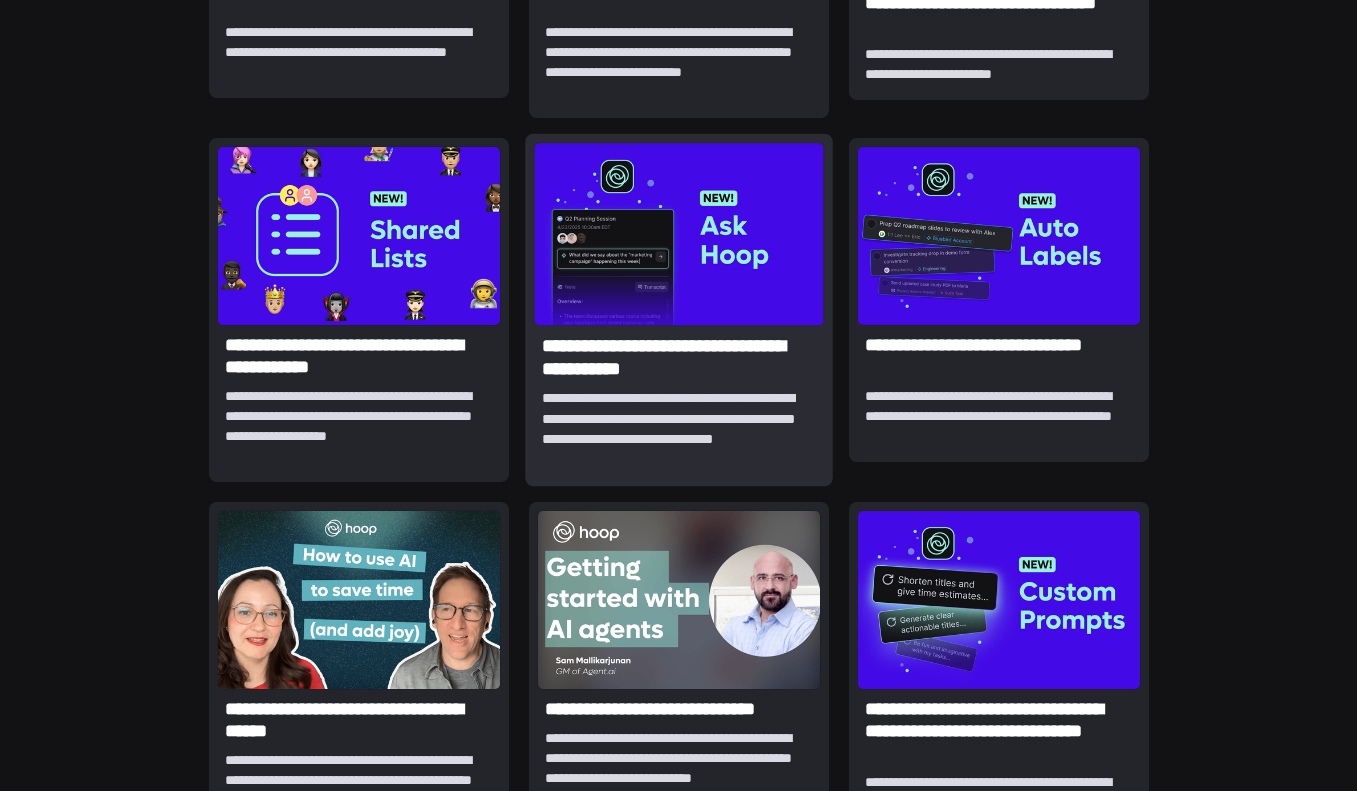 click on "**********" at bounding box center (678, 357) 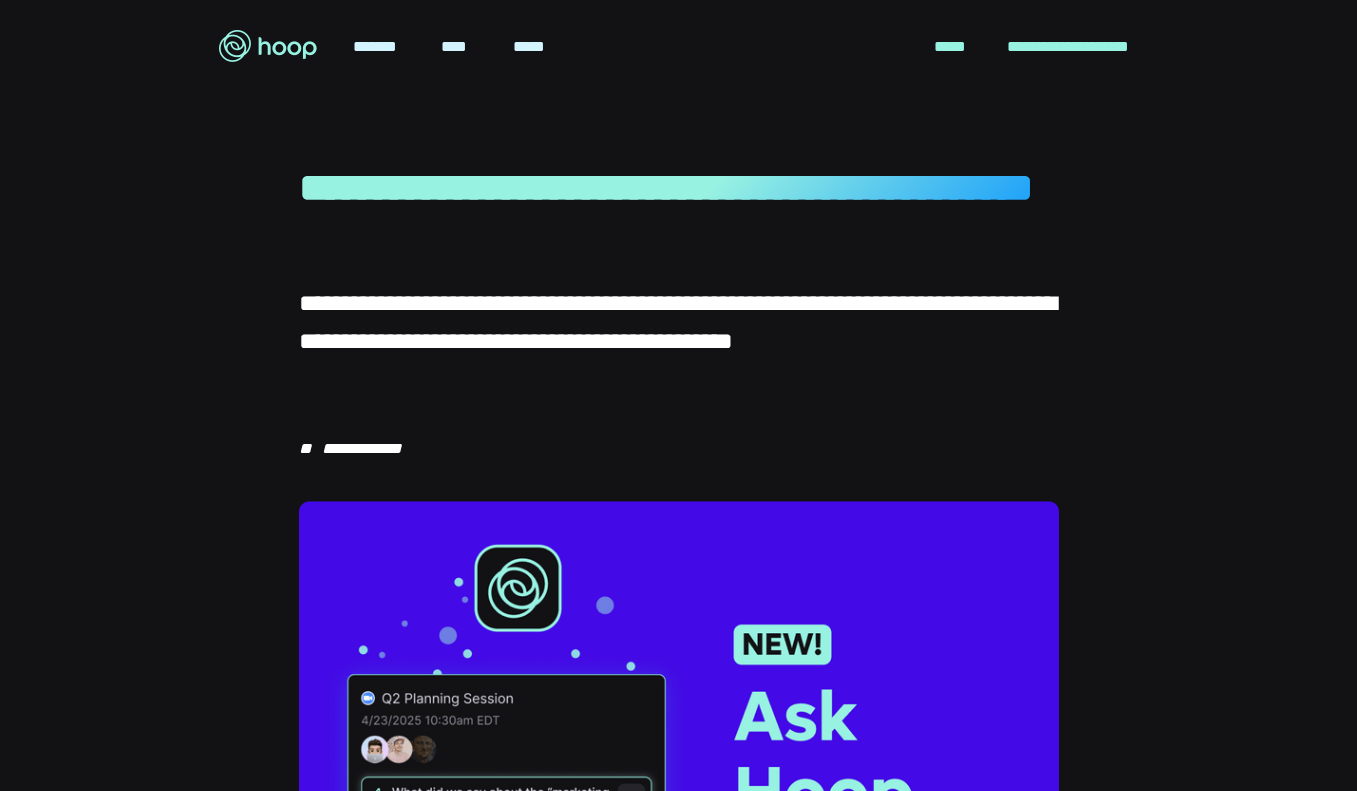 scroll, scrollTop: 0, scrollLeft: 0, axis: both 